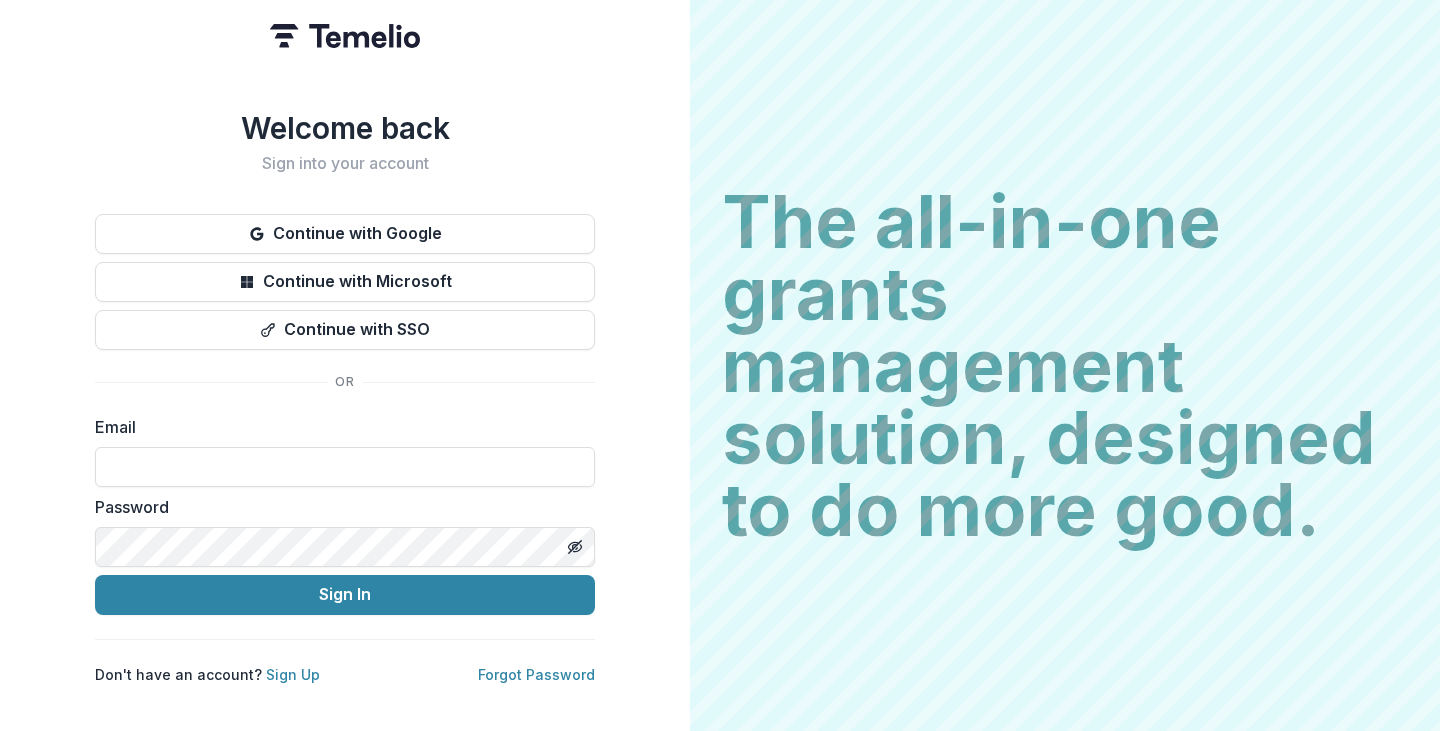 scroll, scrollTop: 0, scrollLeft: 0, axis: both 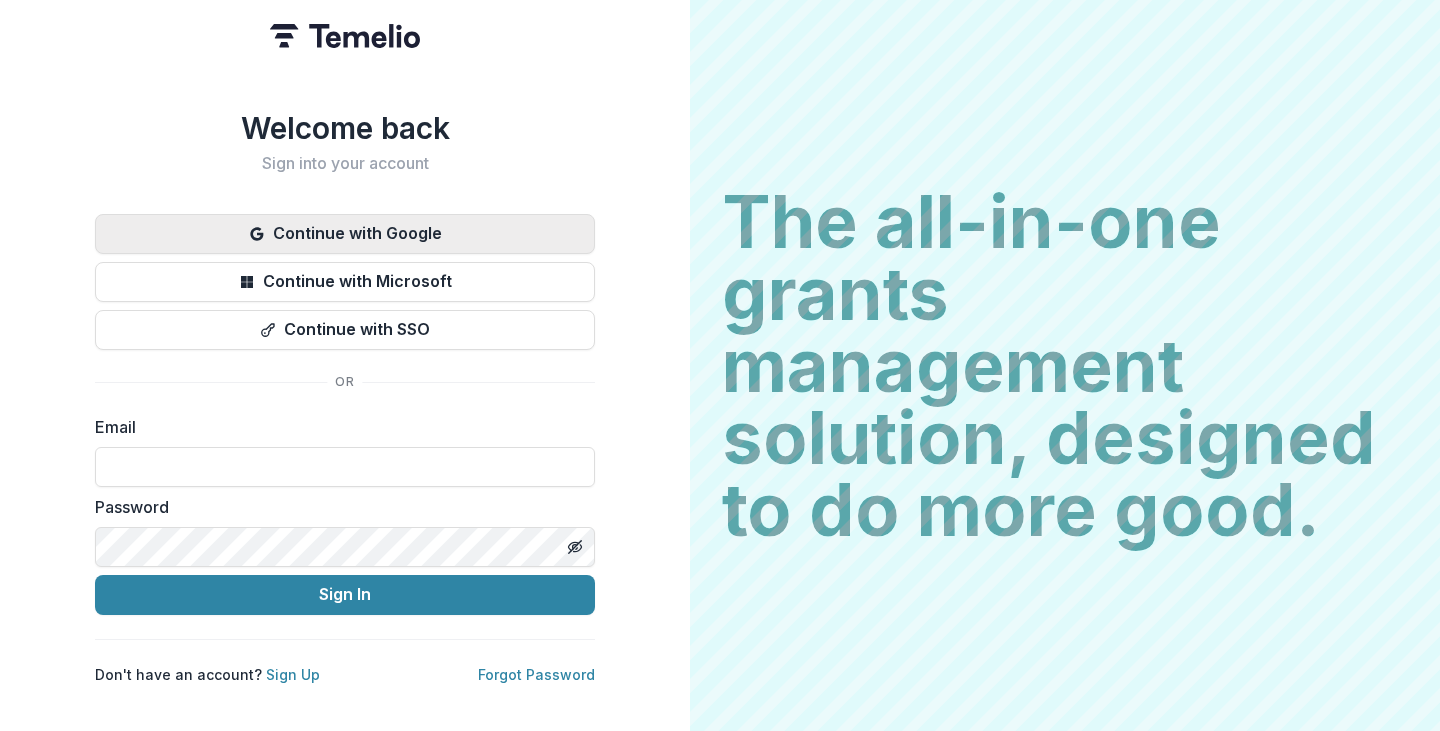 click on "Continue with Google" at bounding box center [345, 234] 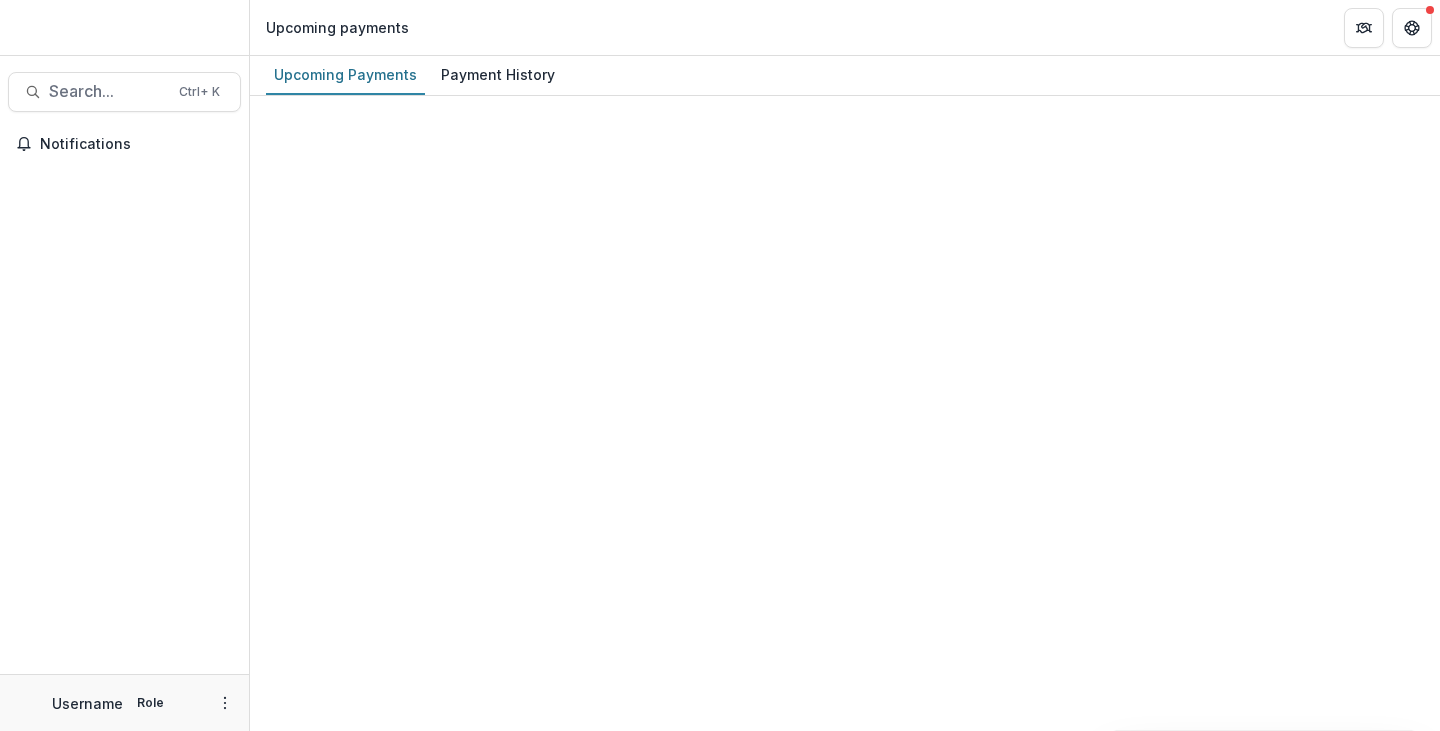 scroll, scrollTop: 0, scrollLeft: 0, axis: both 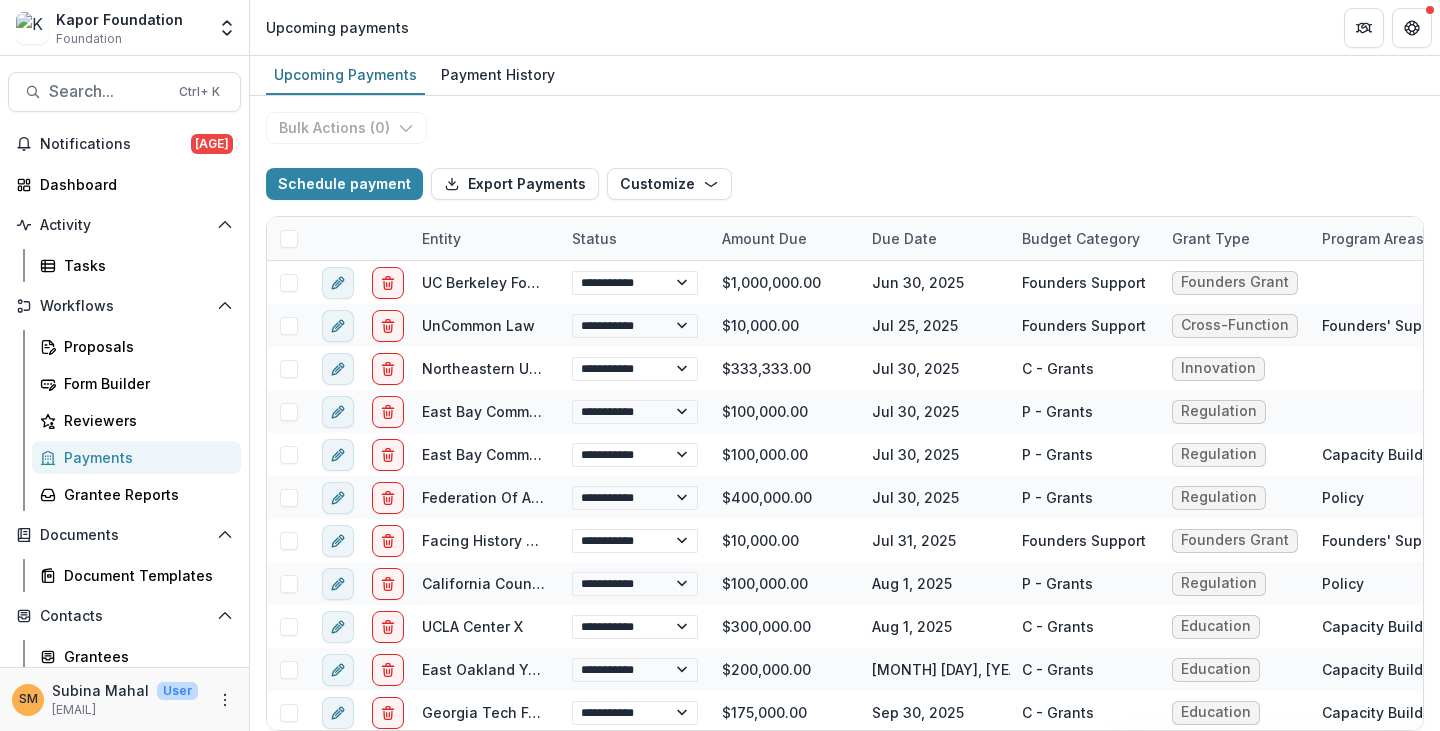 click on "Payments" at bounding box center (144, 457) 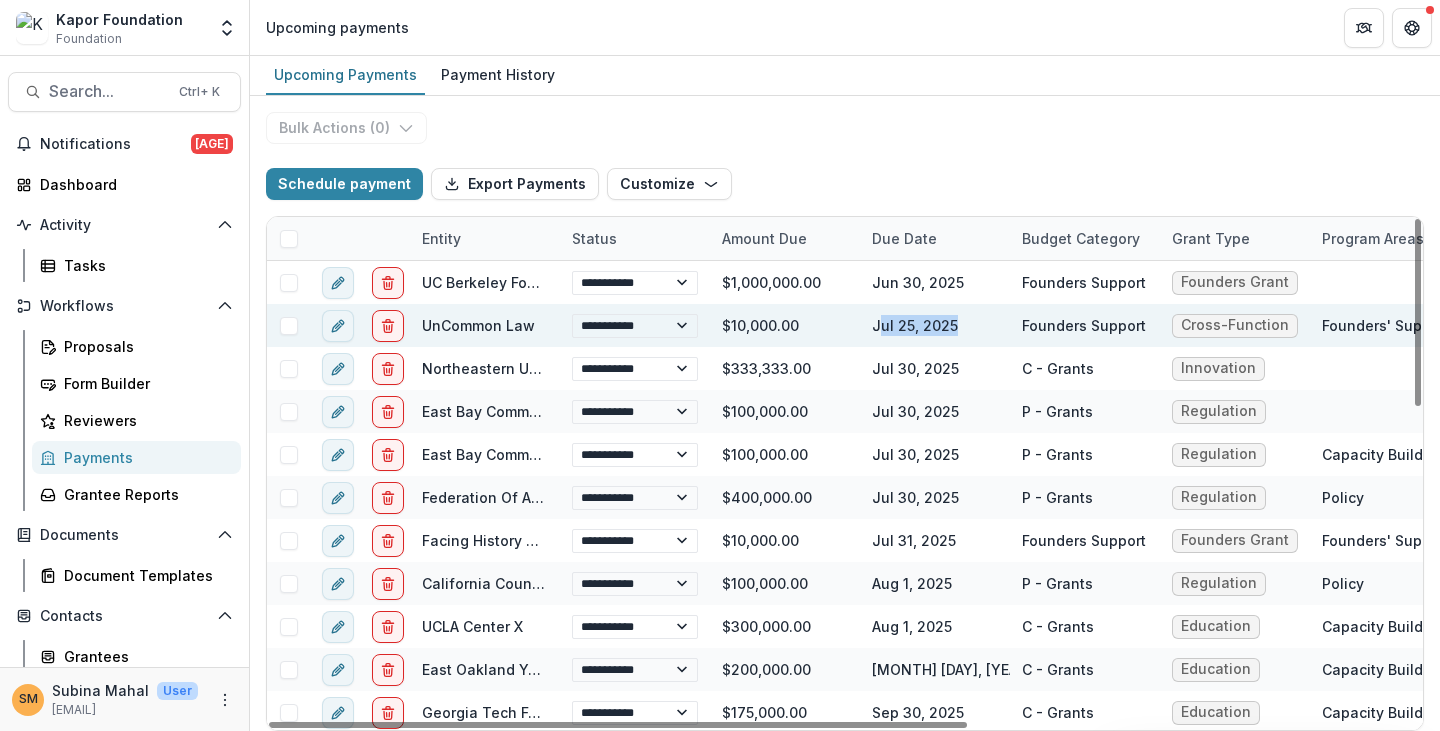 drag, startPoint x: 879, startPoint y: 329, endPoint x: 967, endPoint y: 327, distance: 88.02273 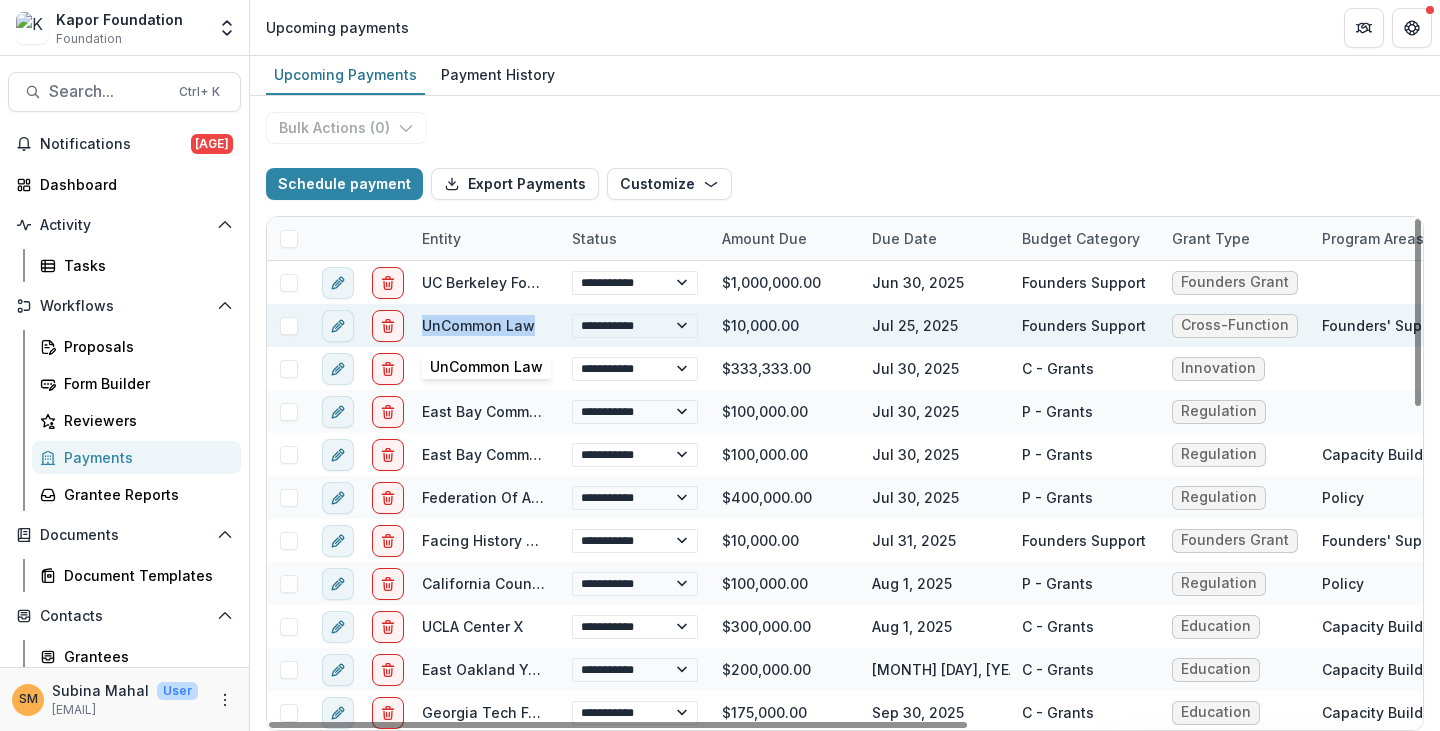 drag, startPoint x: 417, startPoint y: 325, endPoint x: 539, endPoint y: 327, distance: 122.016396 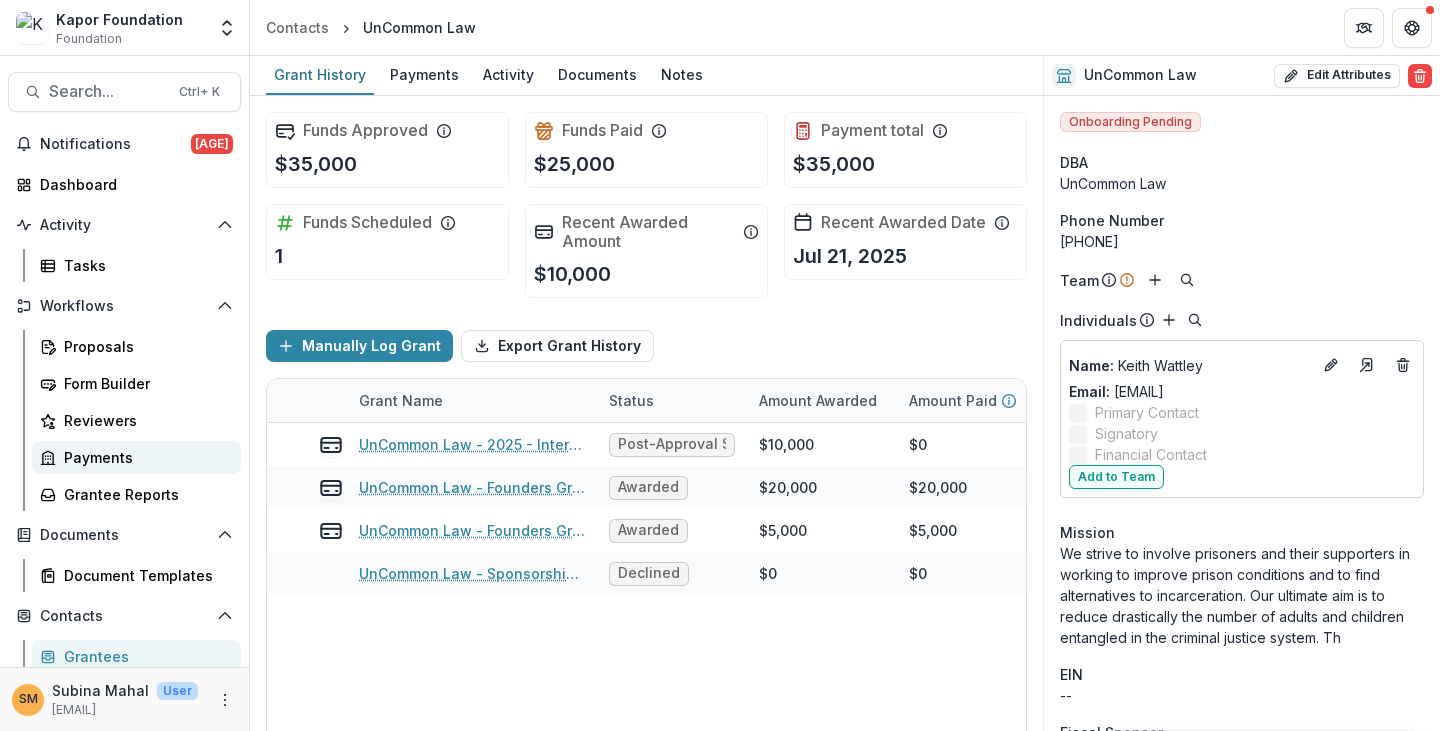 click on "Payments" at bounding box center [144, 457] 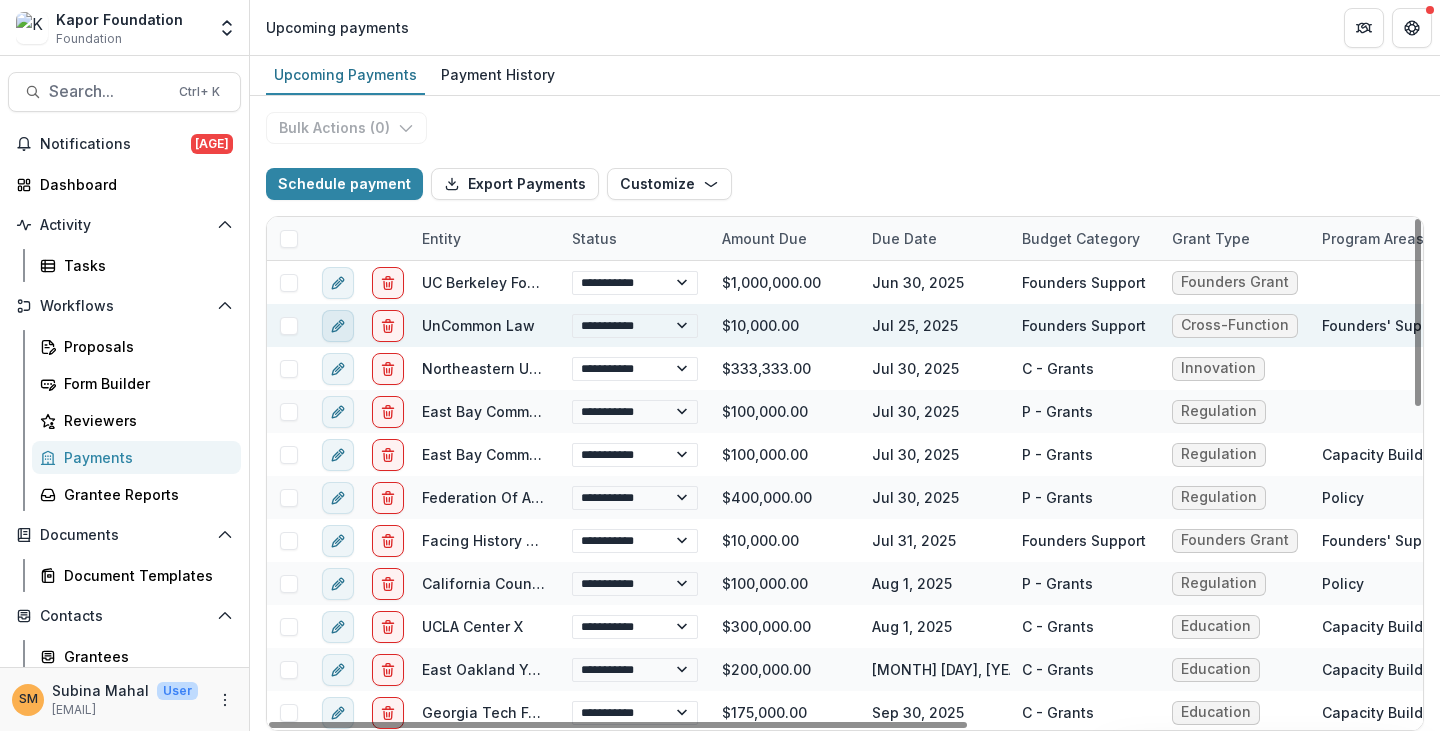 click 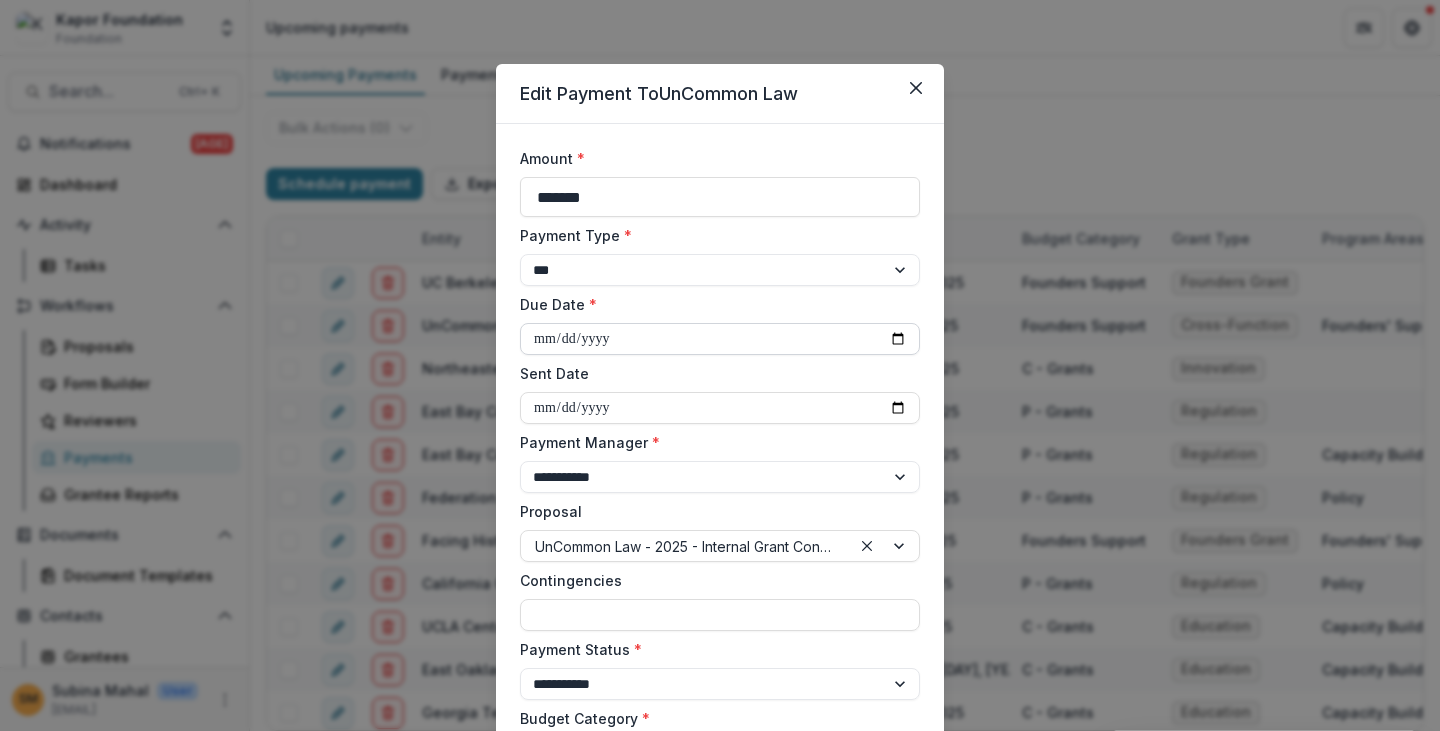 click on "**********" at bounding box center (720, 339) 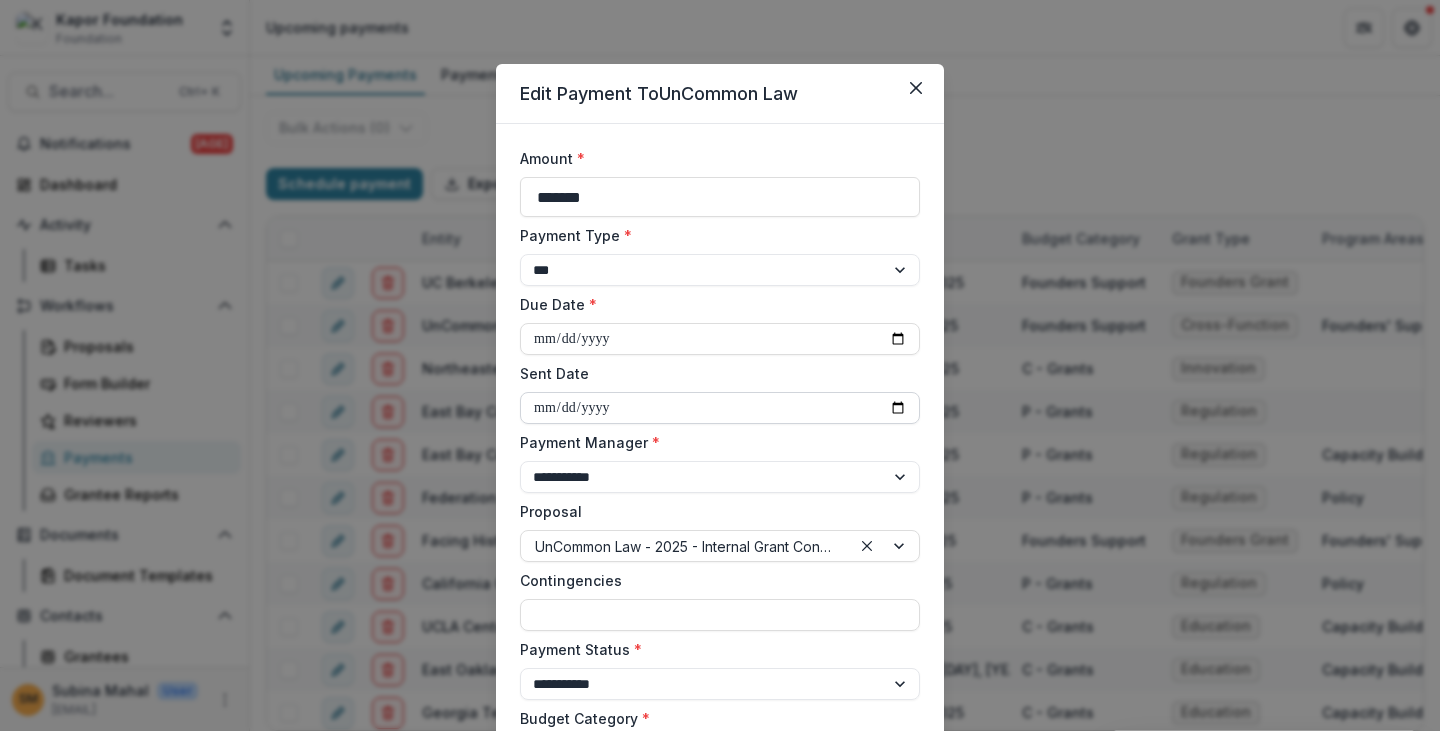 type on "**********" 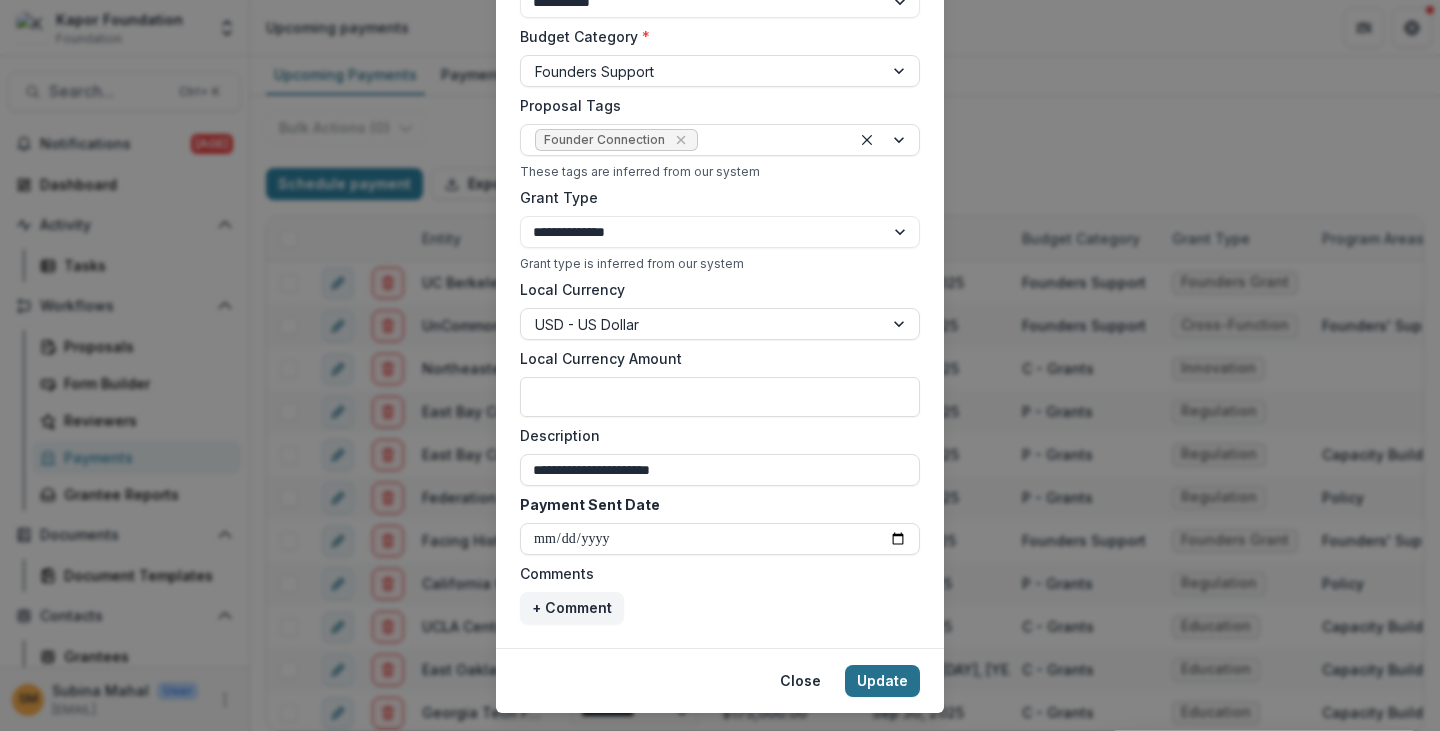 scroll, scrollTop: 725, scrollLeft: 0, axis: vertical 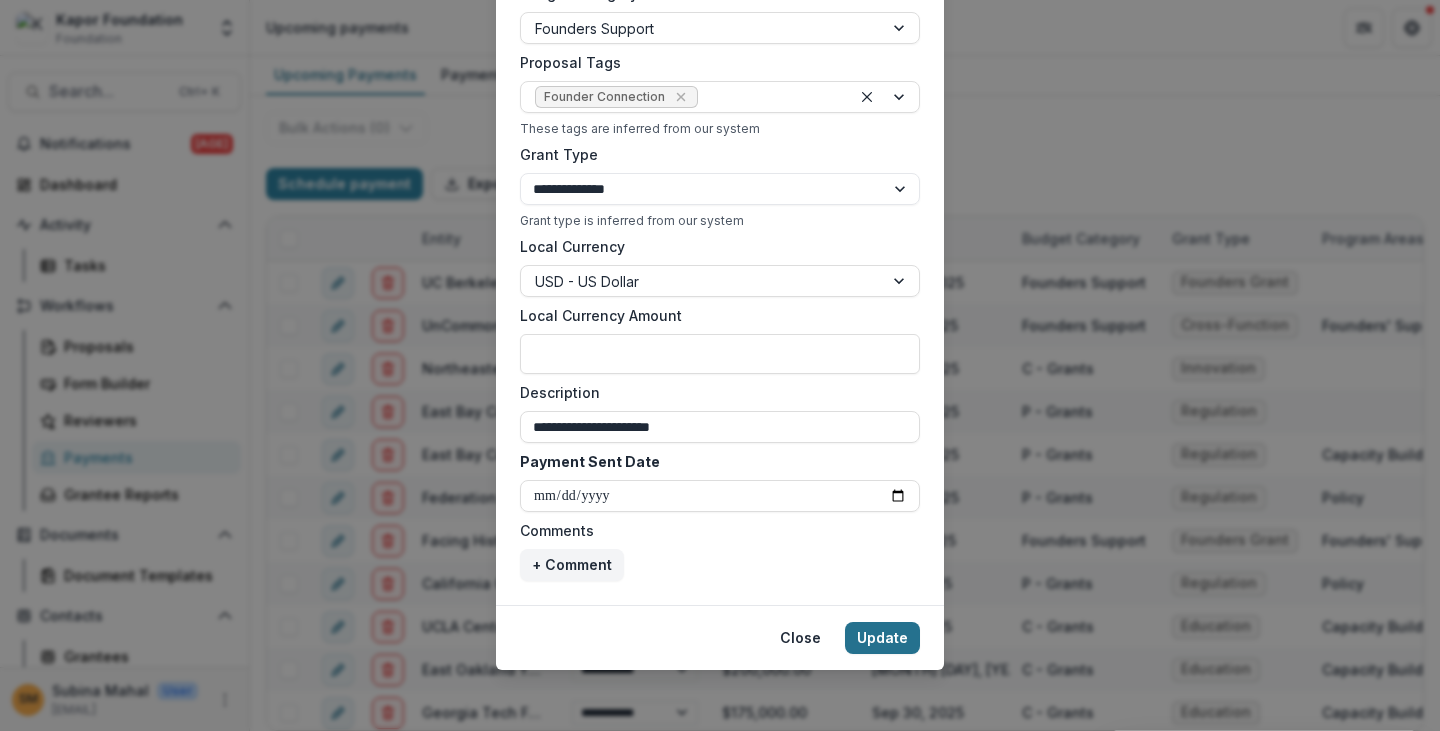click on "Update" at bounding box center (882, 638) 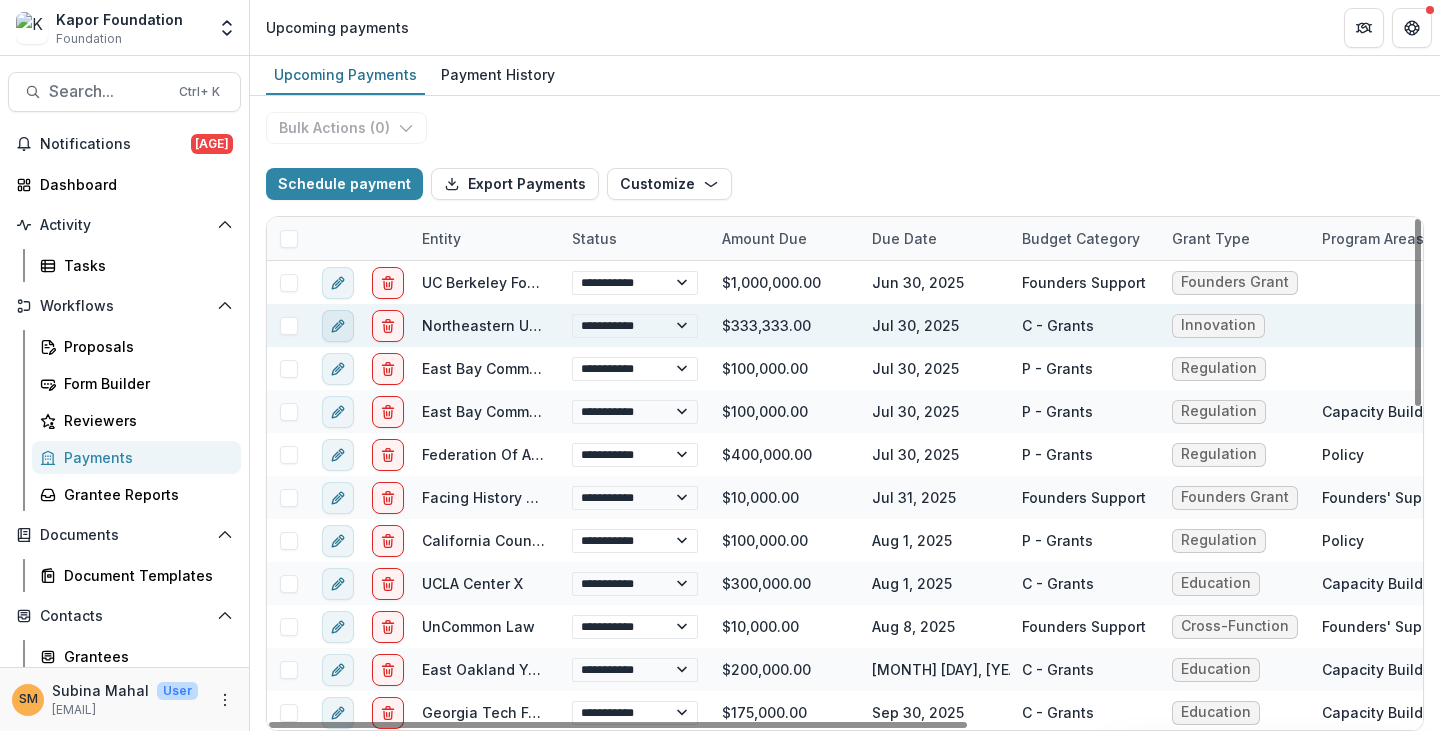 click 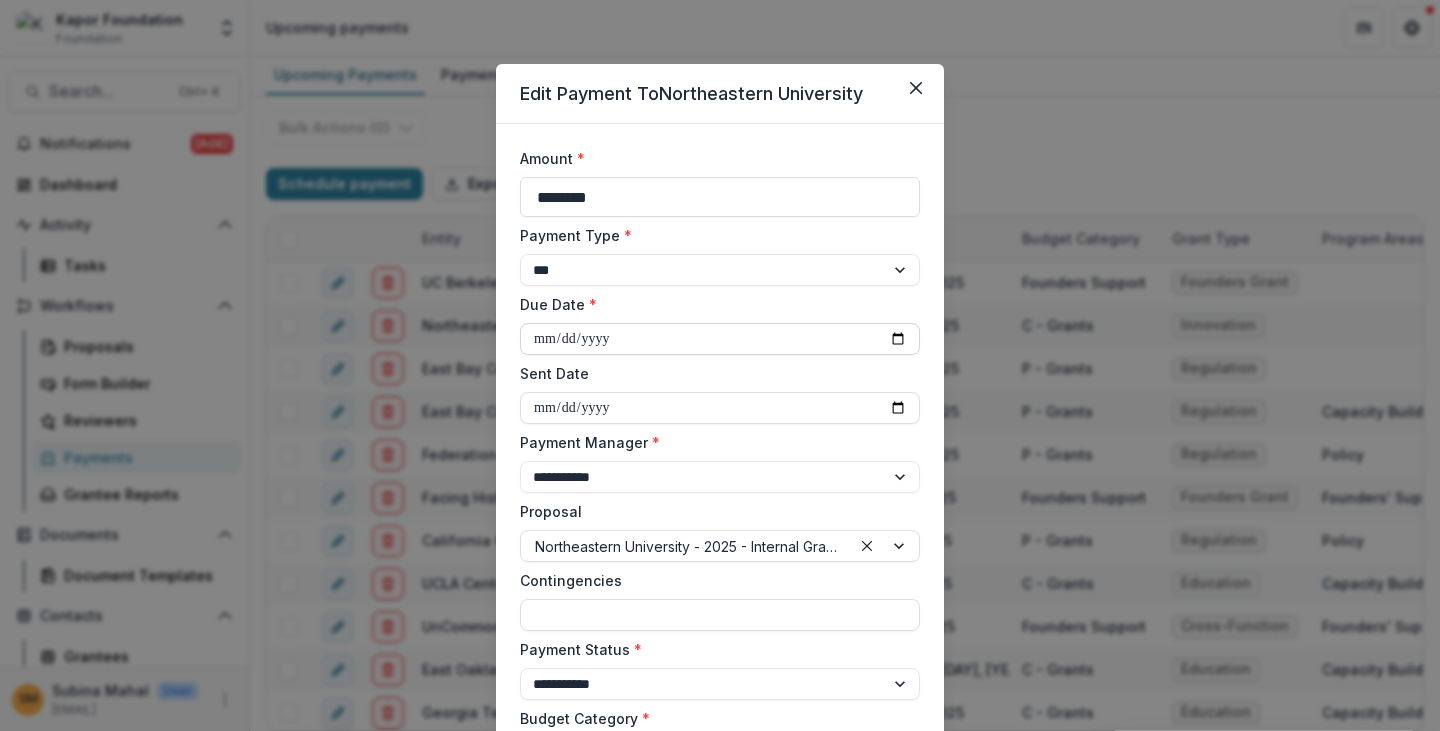 click on "**********" at bounding box center (720, 339) 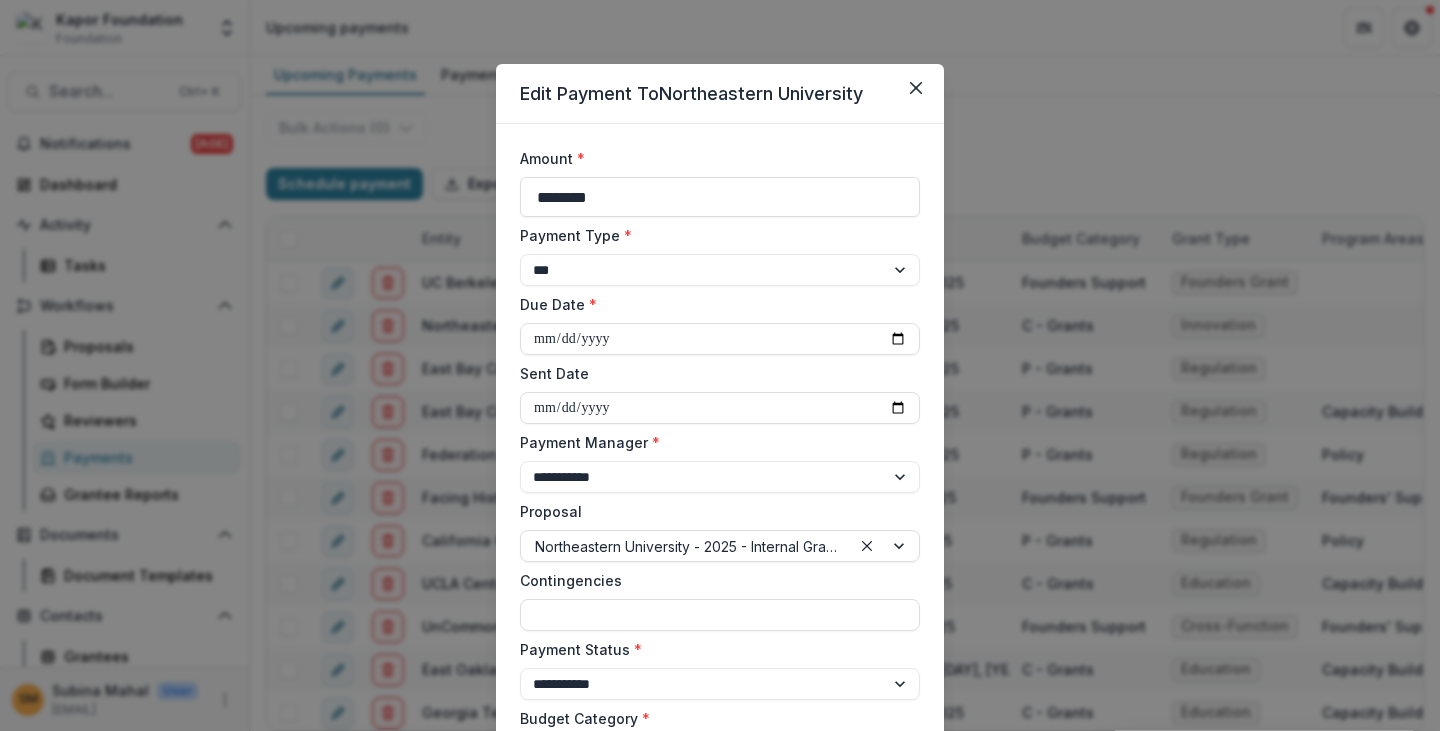 type on "**********" 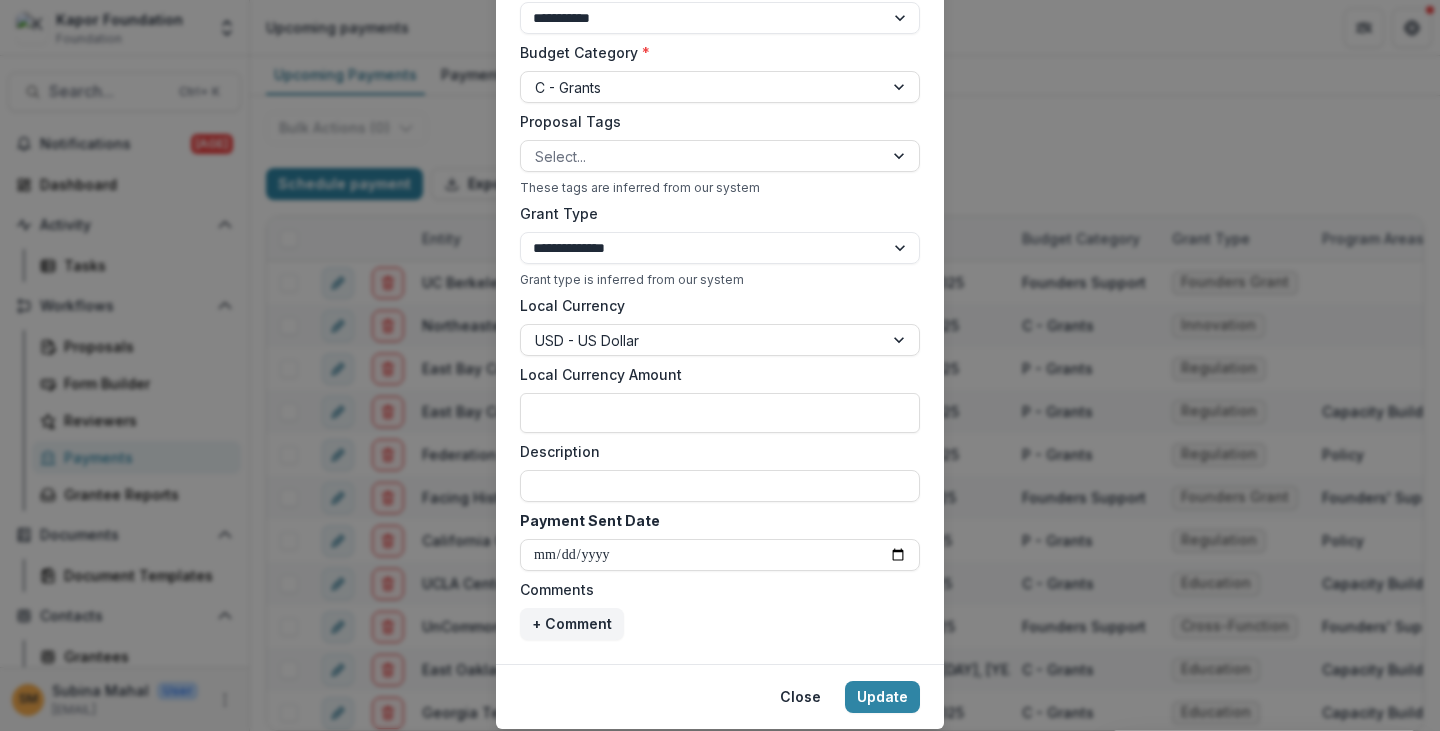 scroll, scrollTop: 725, scrollLeft: 0, axis: vertical 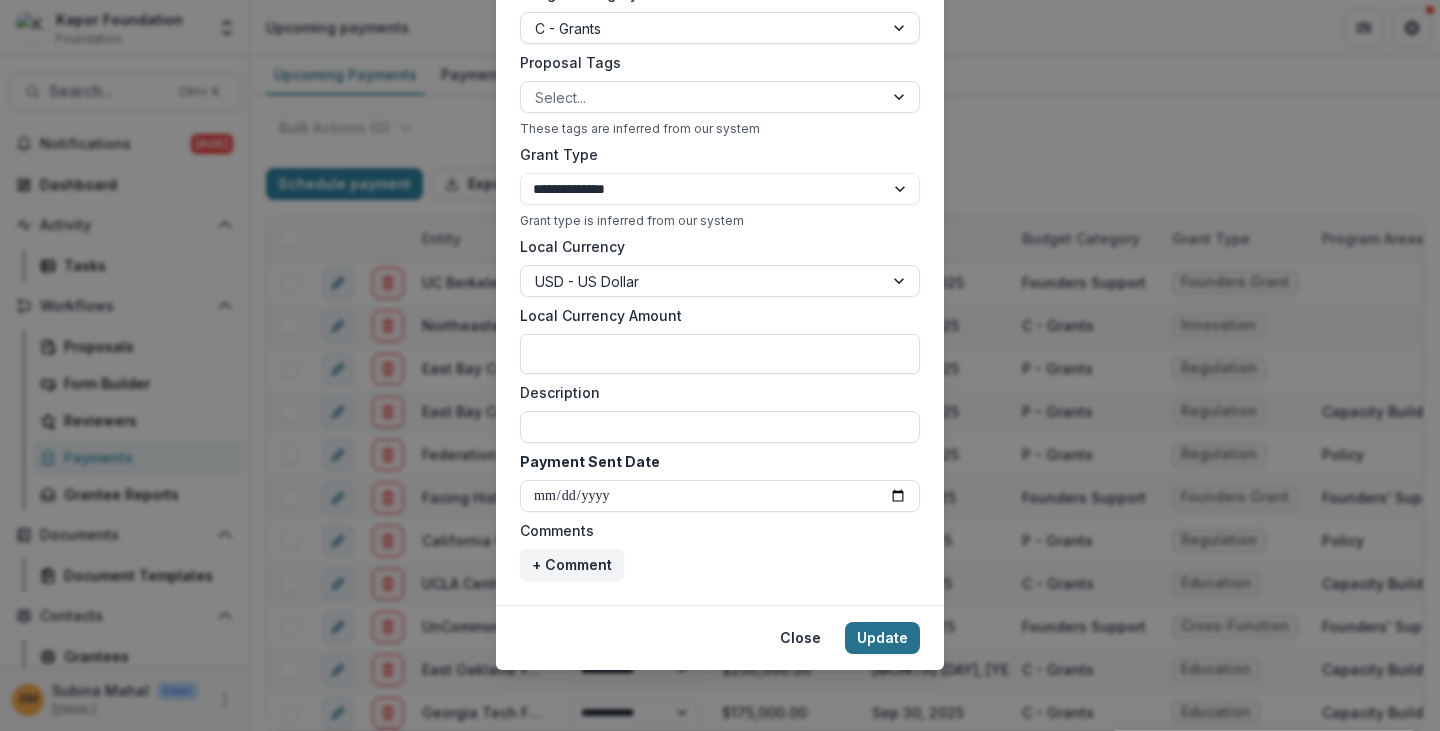 click on "Update" at bounding box center [882, 638] 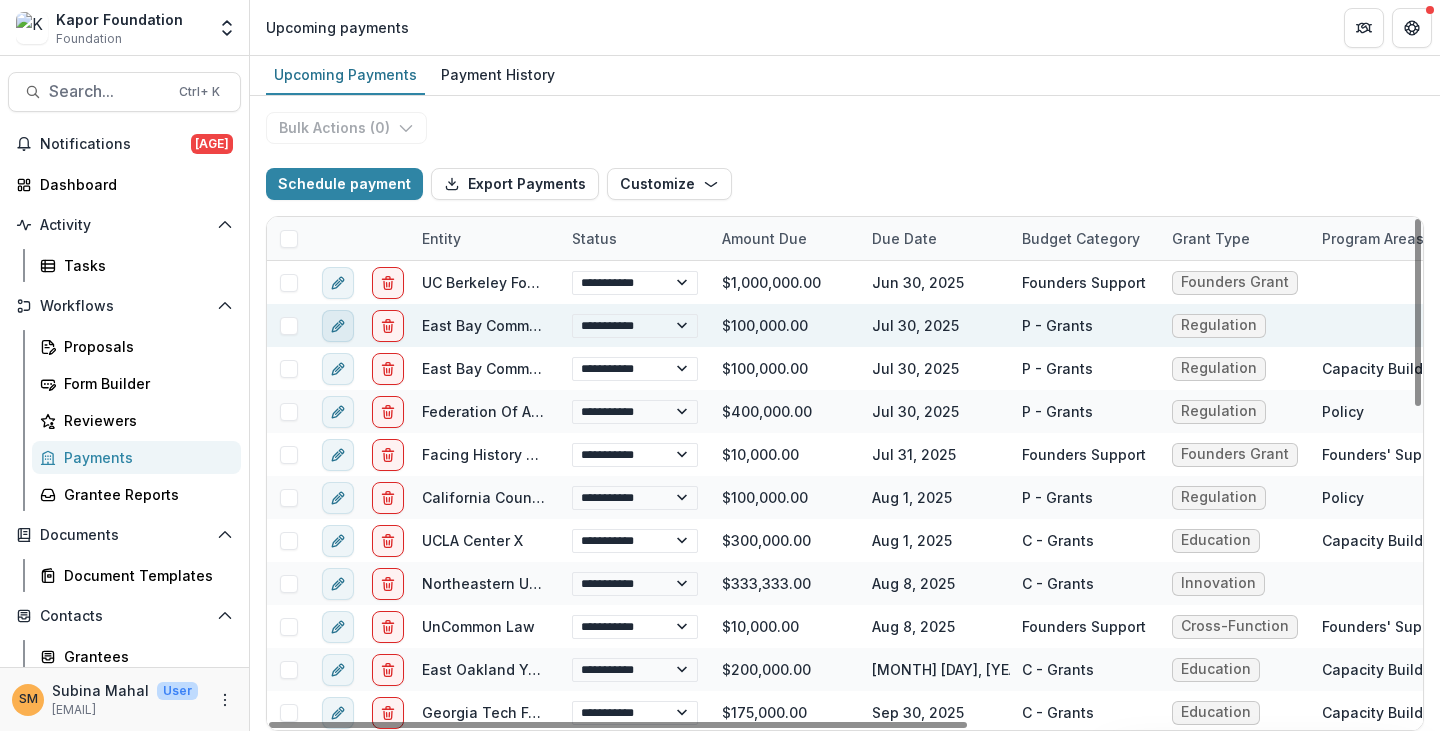 click 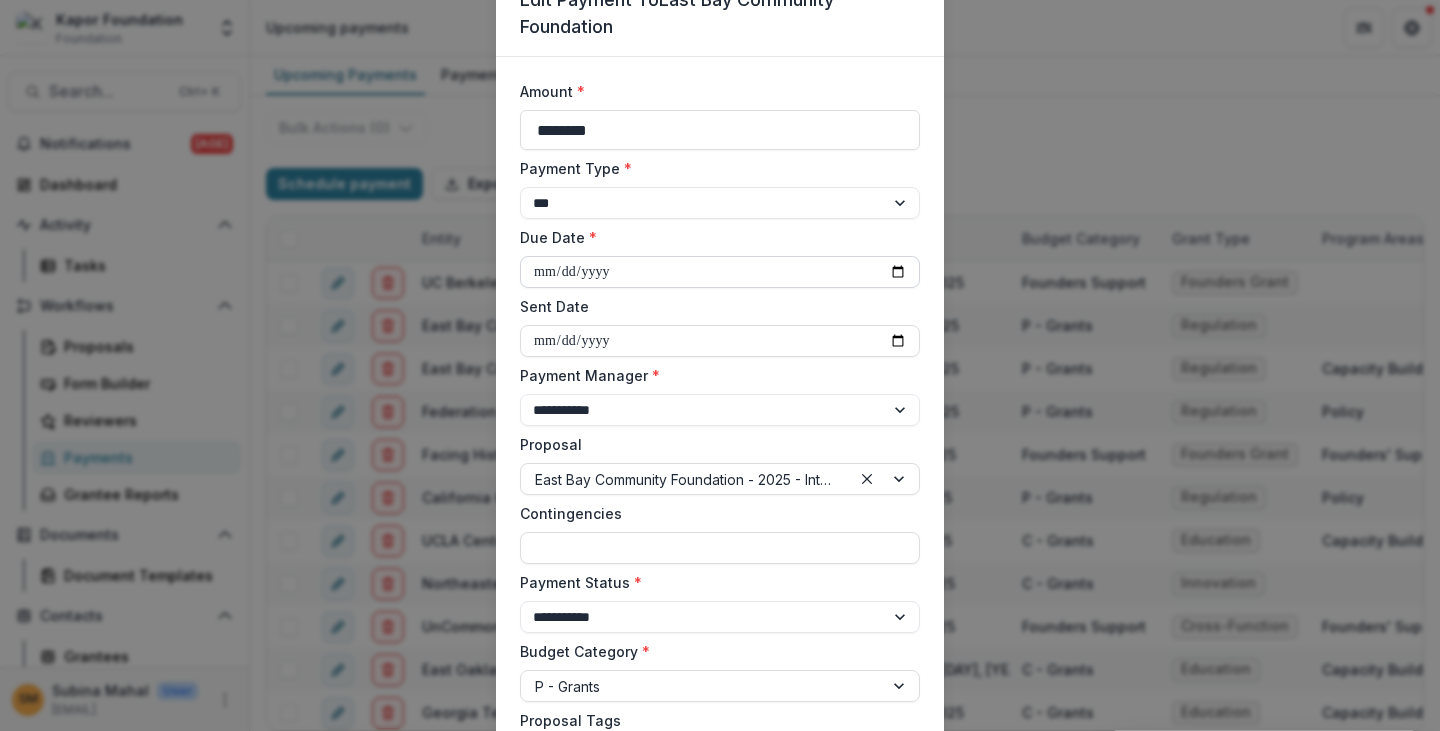 scroll, scrollTop: 0, scrollLeft: 0, axis: both 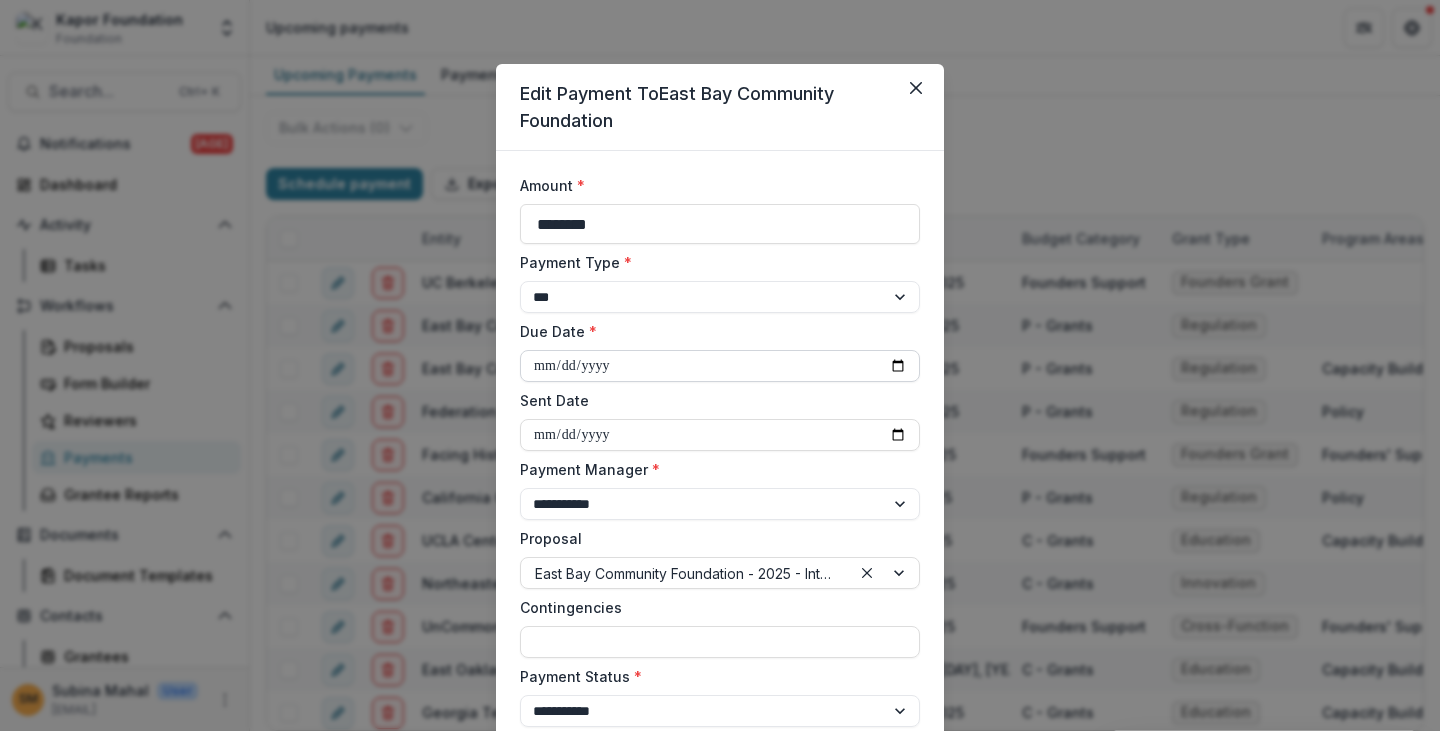 click on "**********" at bounding box center (720, 366) 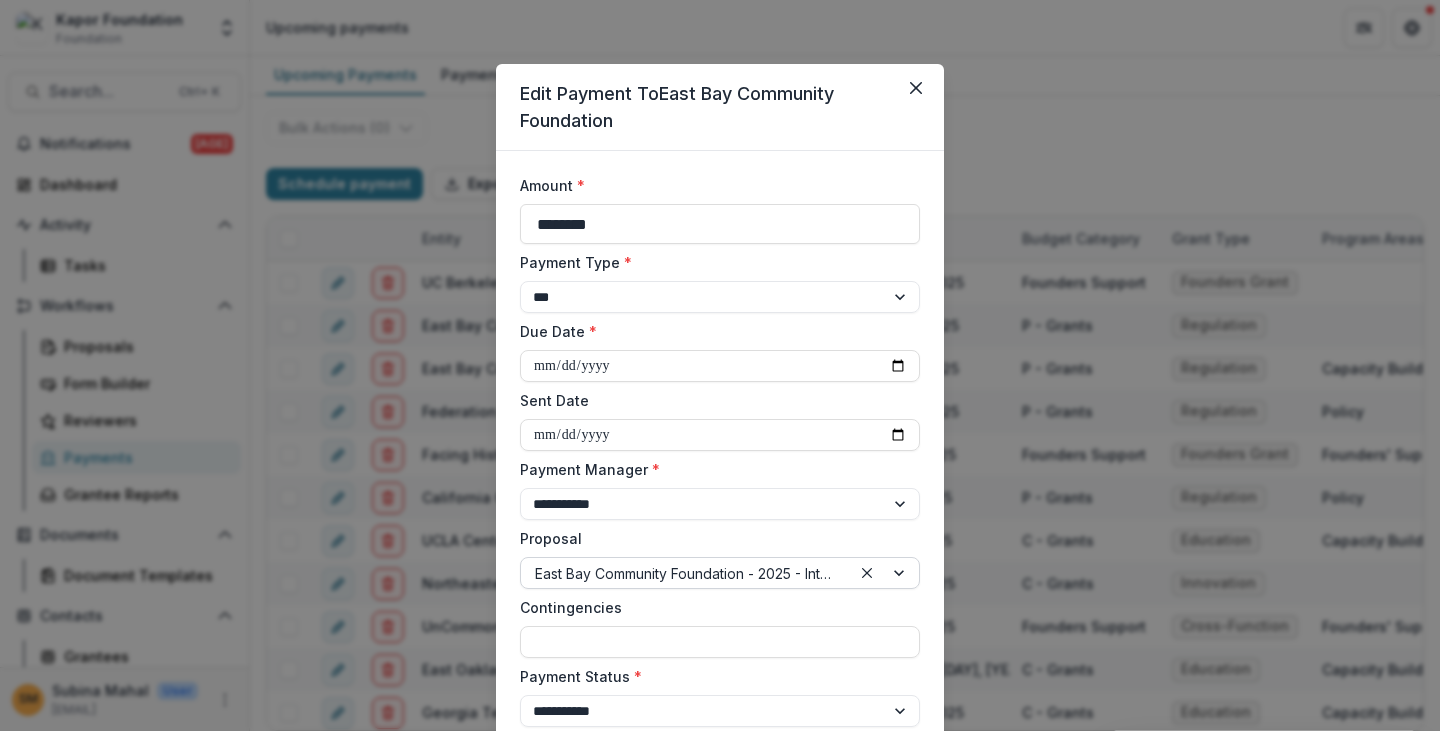type on "**********" 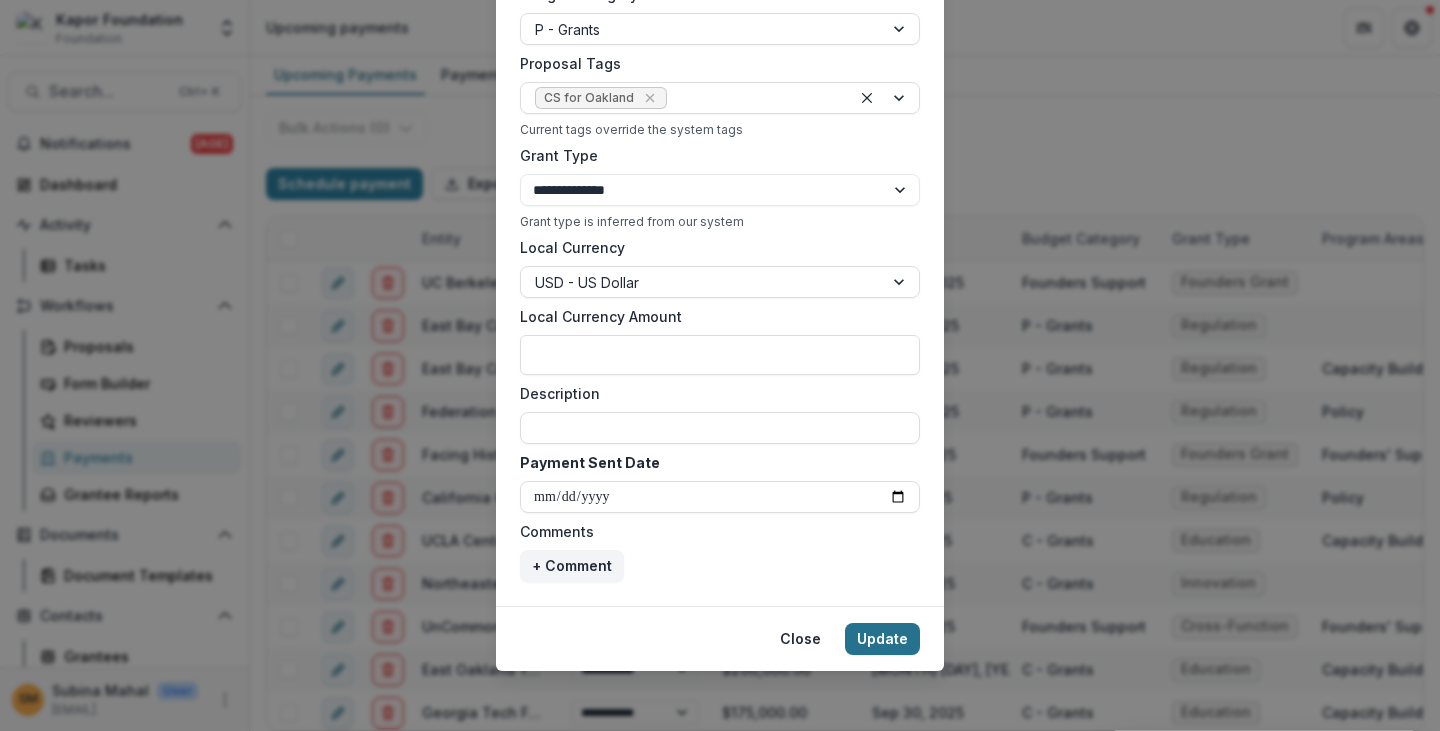 scroll, scrollTop: 752, scrollLeft: 0, axis: vertical 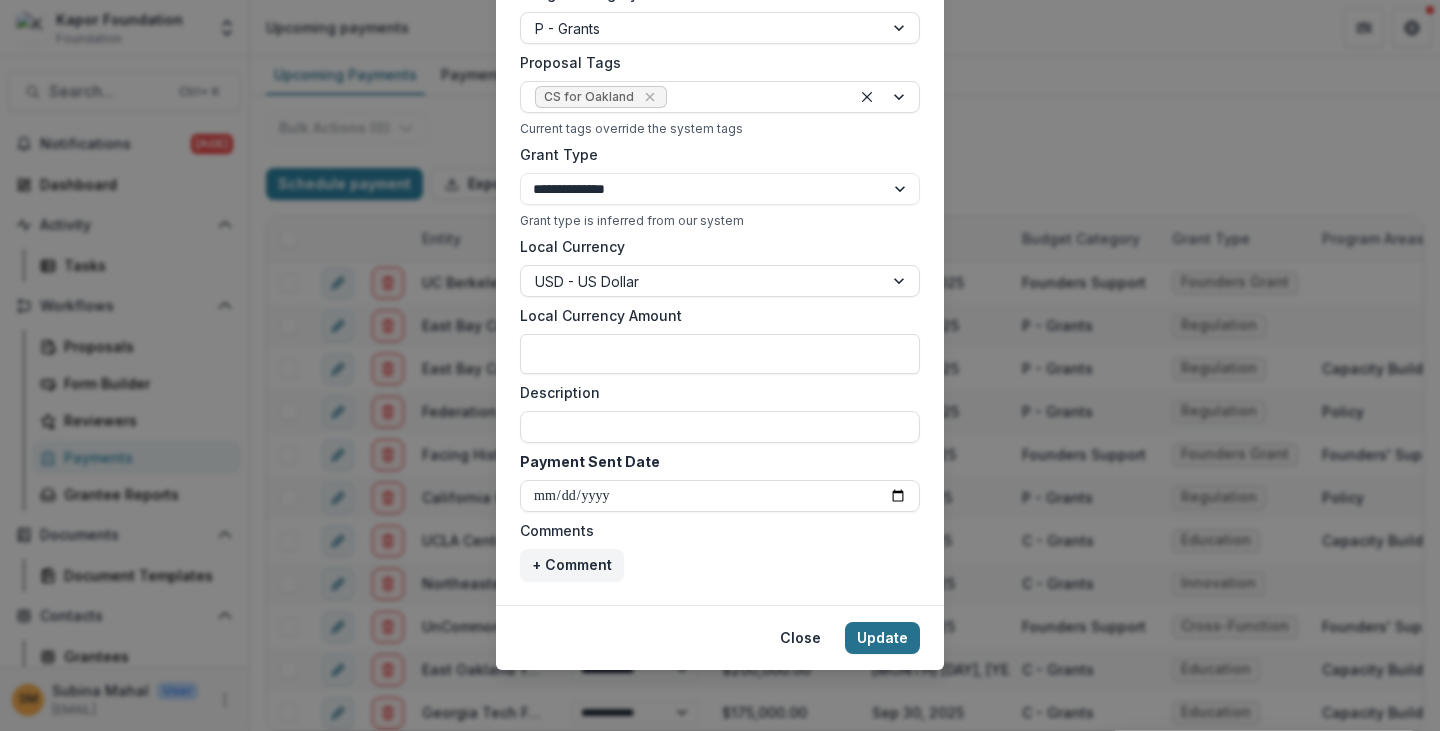 click on "Update" at bounding box center [882, 638] 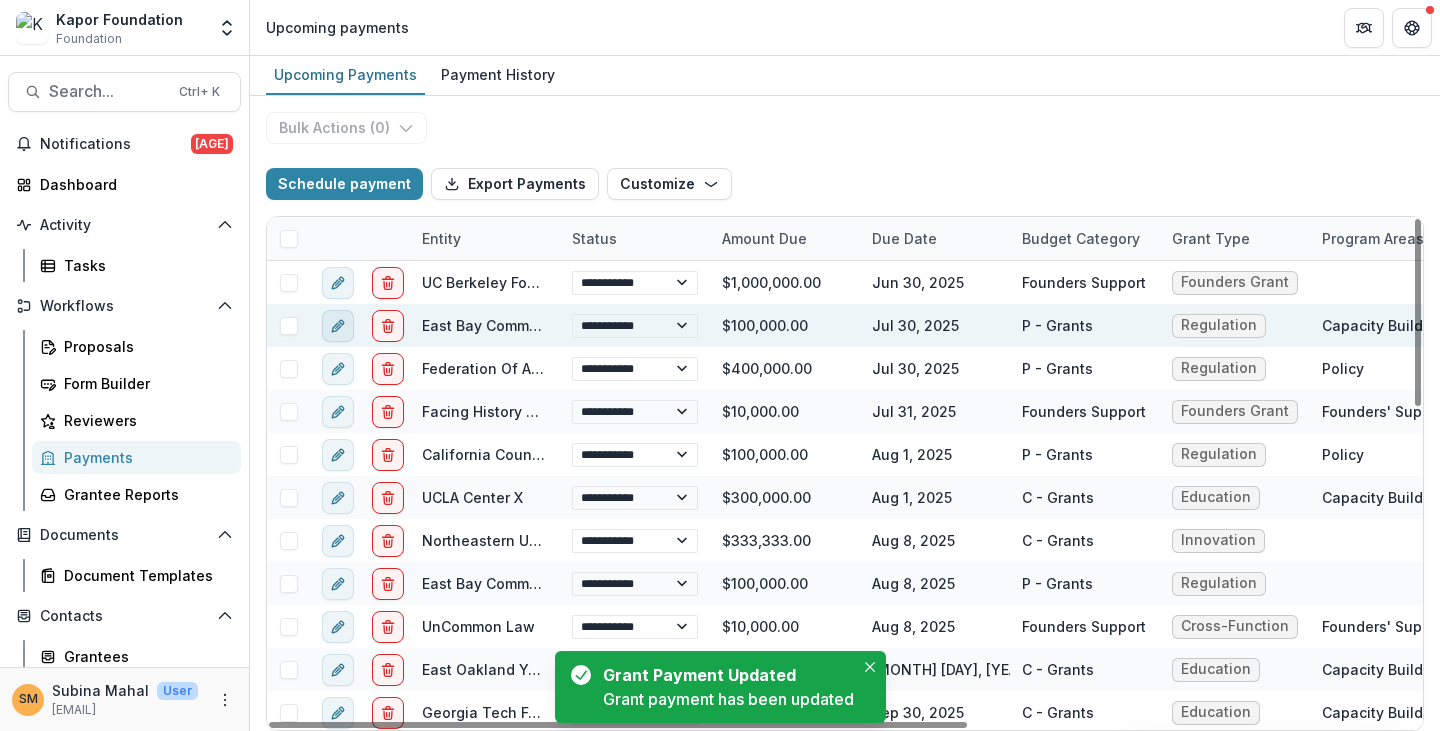 click 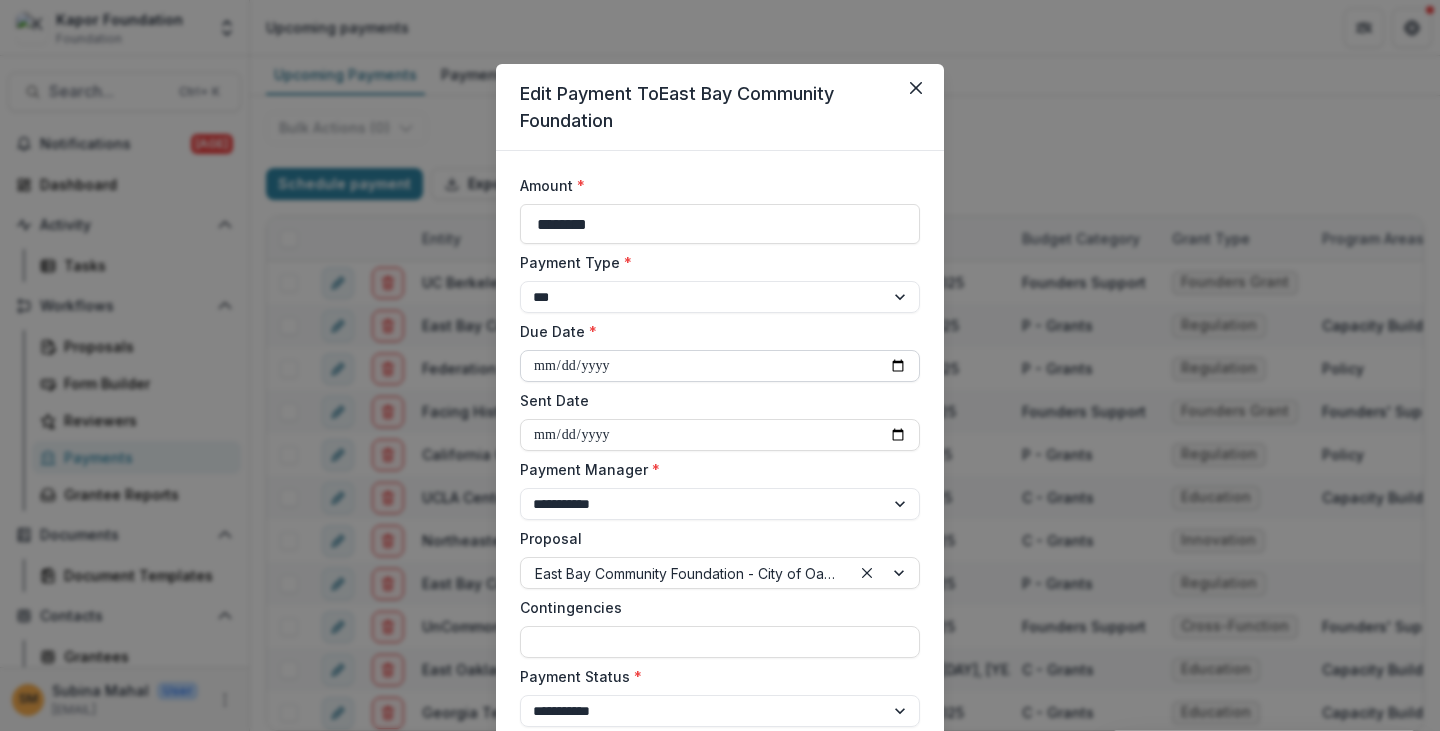 click on "**********" at bounding box center (720, 366) 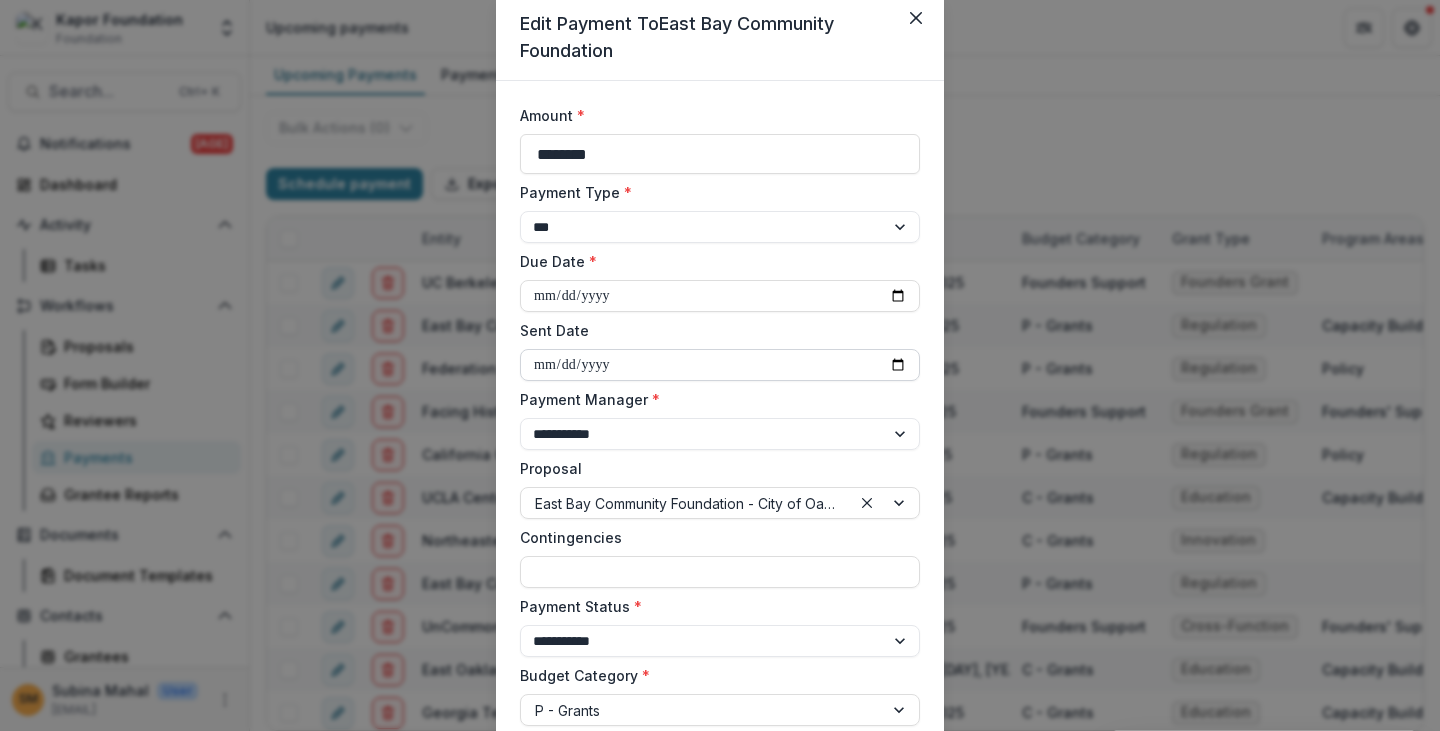 scroll, scrollTop: 0, scrollLeft: 0, axis: both 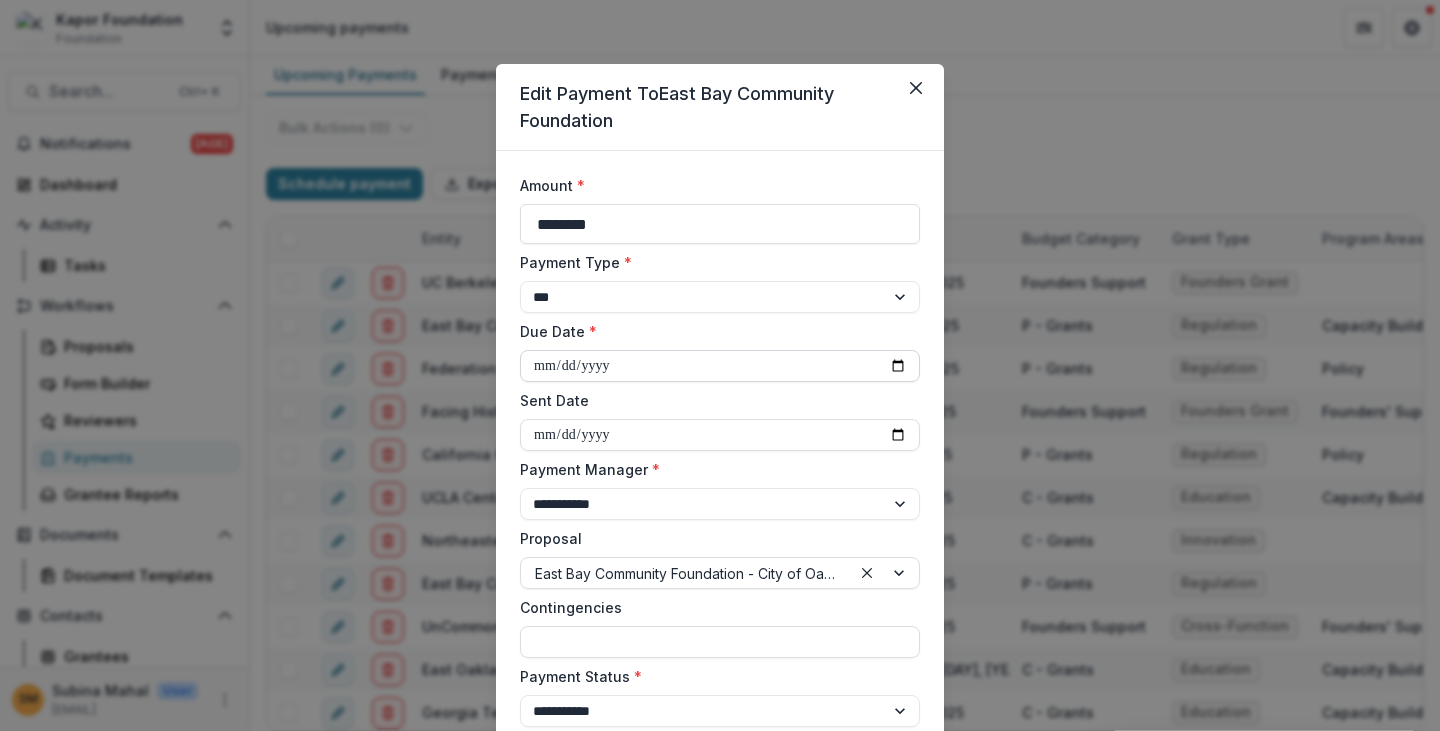 click on "**********" at bounding box center [720, 366] 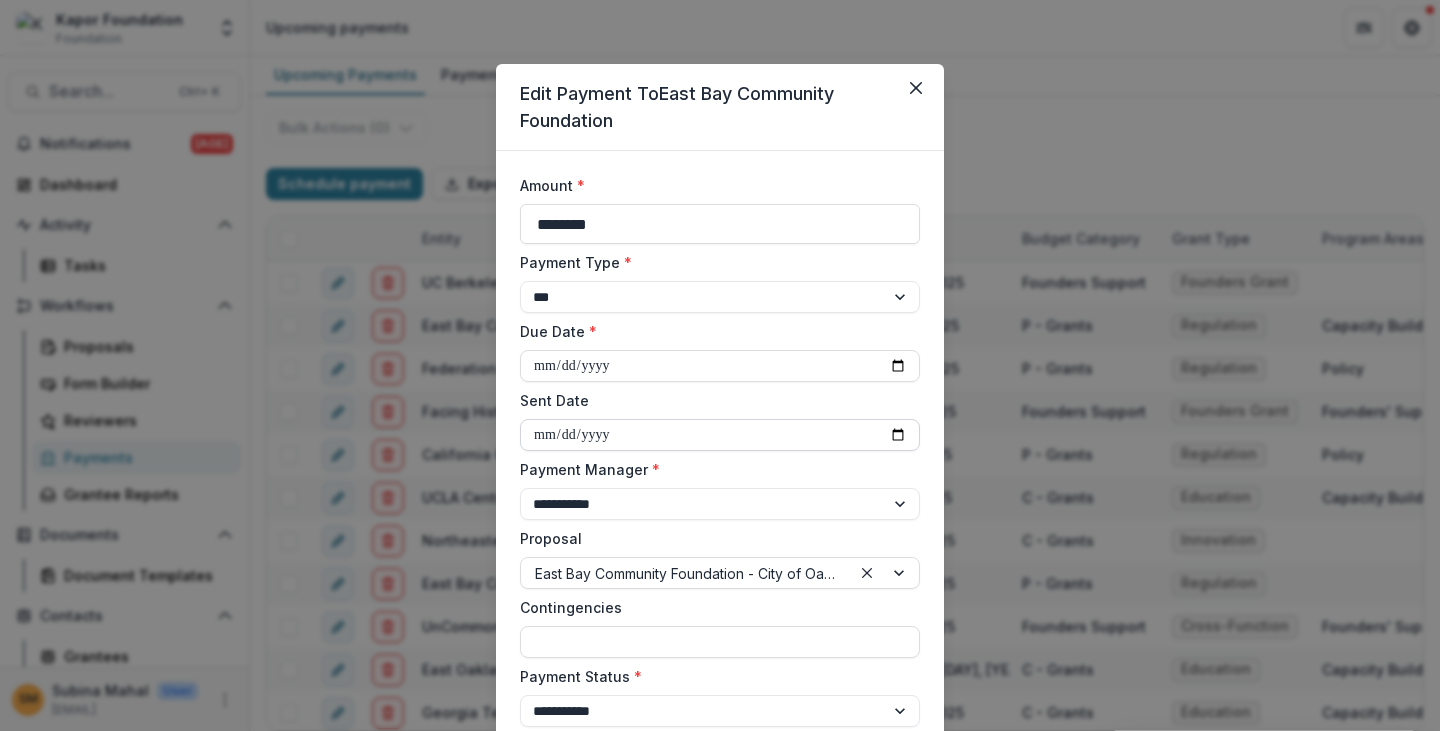 type on "**********" 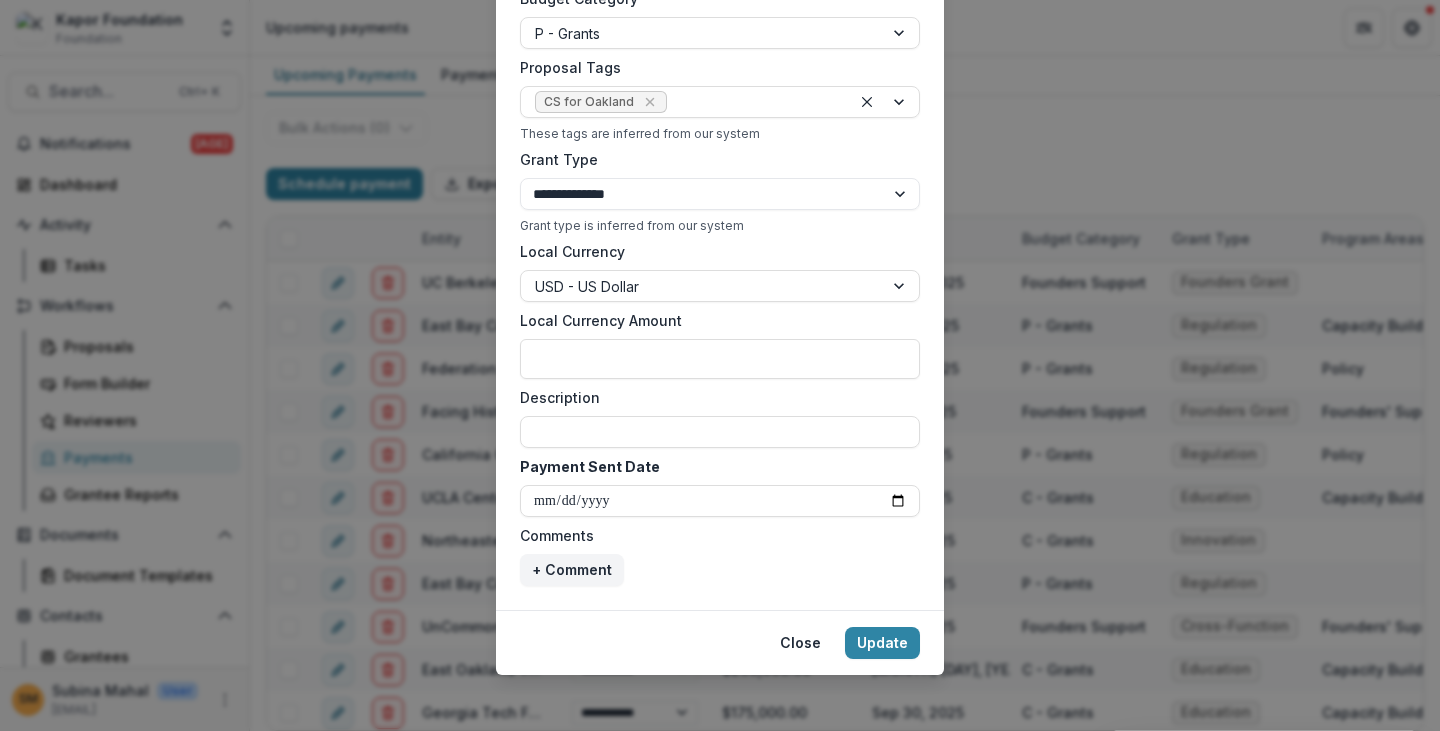 scroll, scrollTop: 752, scrollLeft: 0, axis: vertical 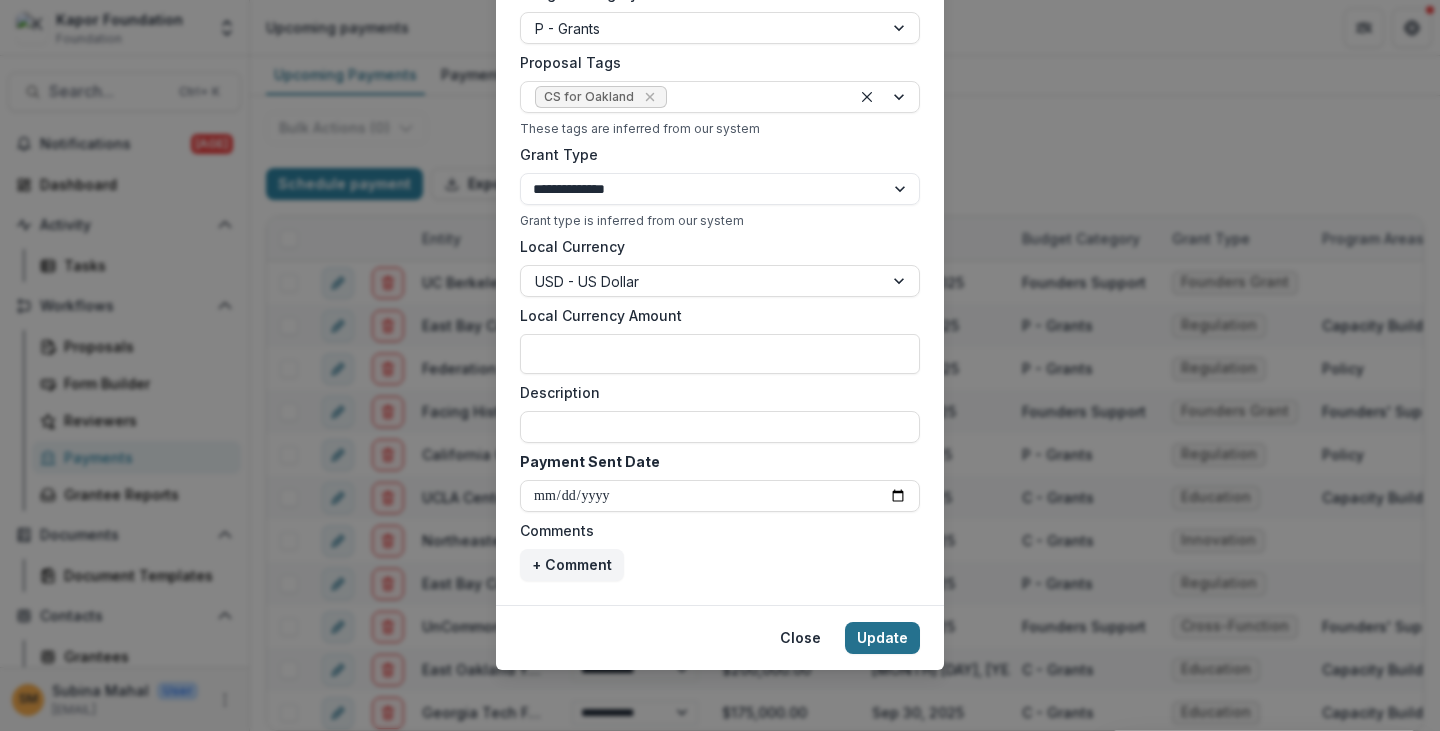 click on "Update" at bounding box center [882, 638] 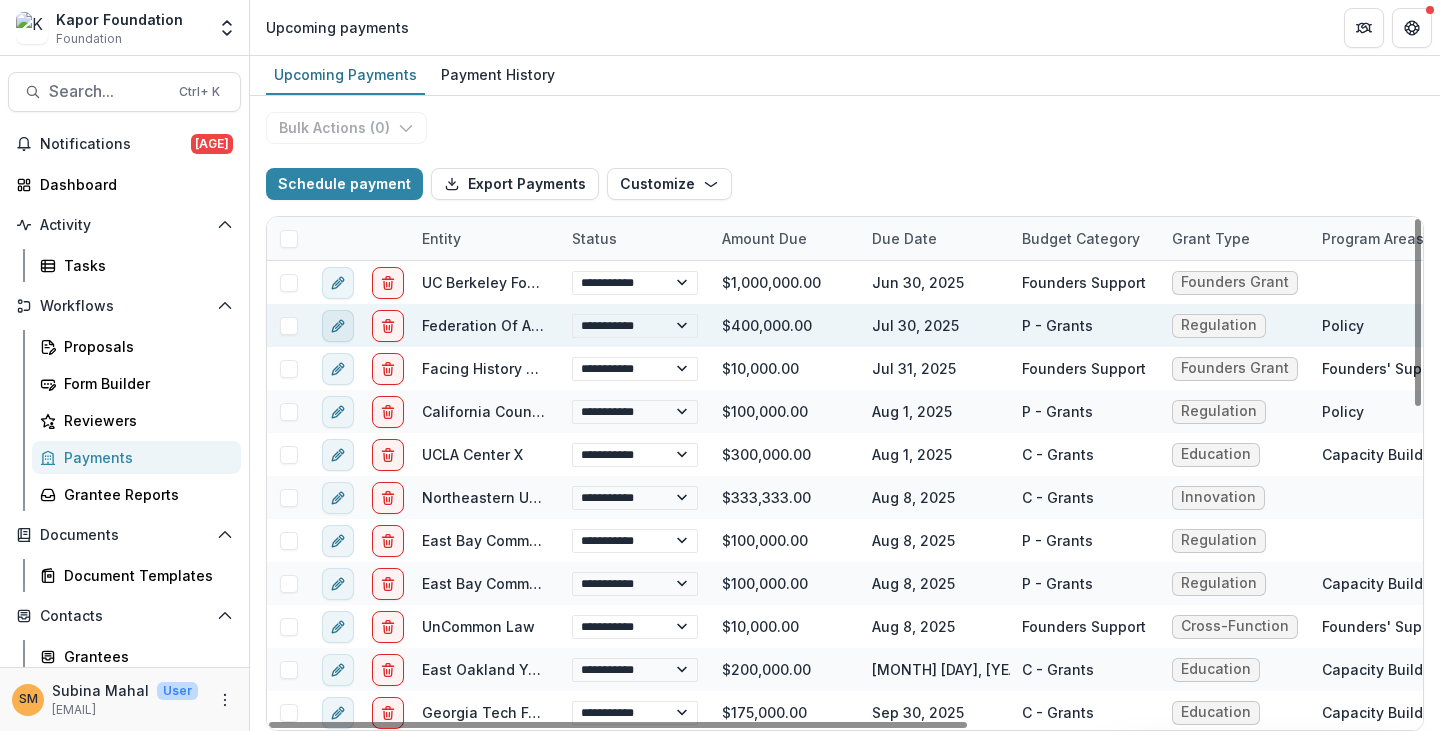 click 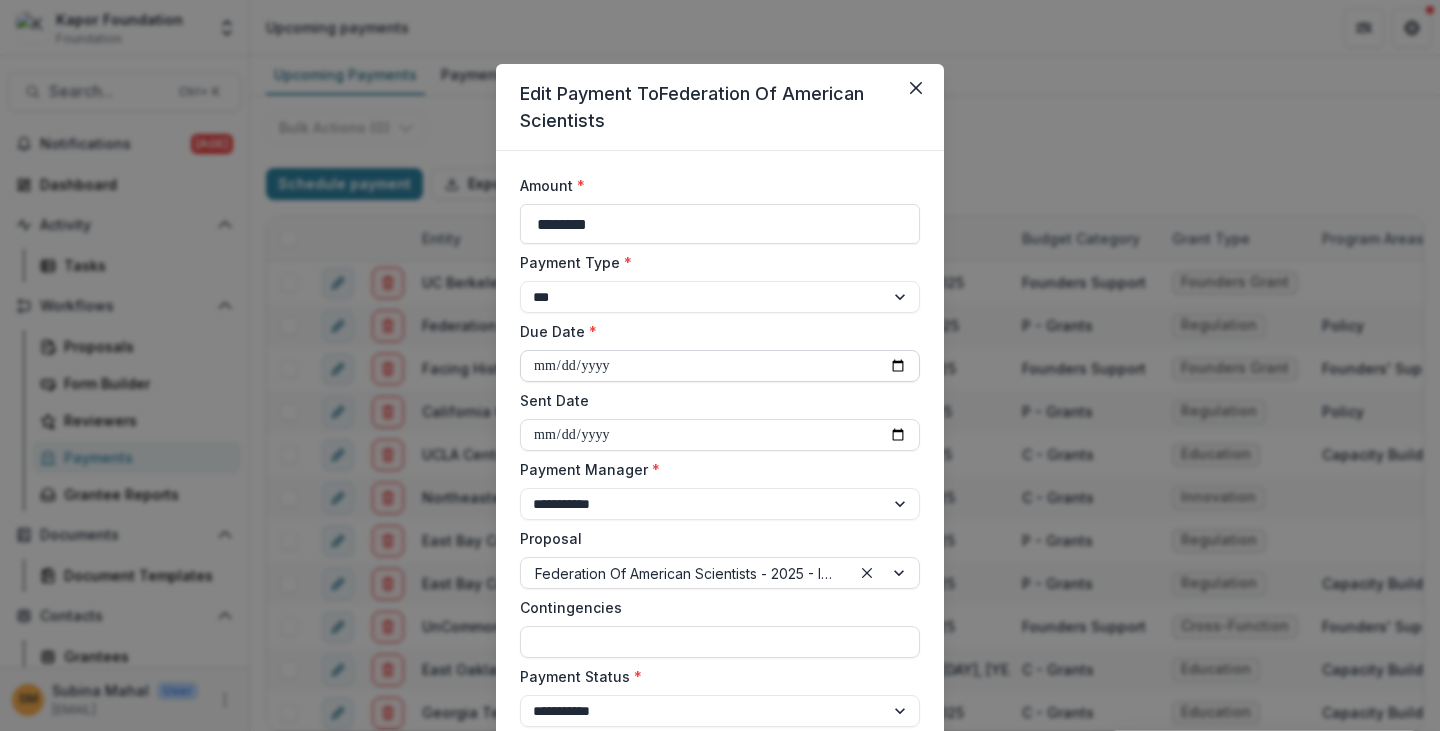 click on "**********" at bounding box center (720, 366) 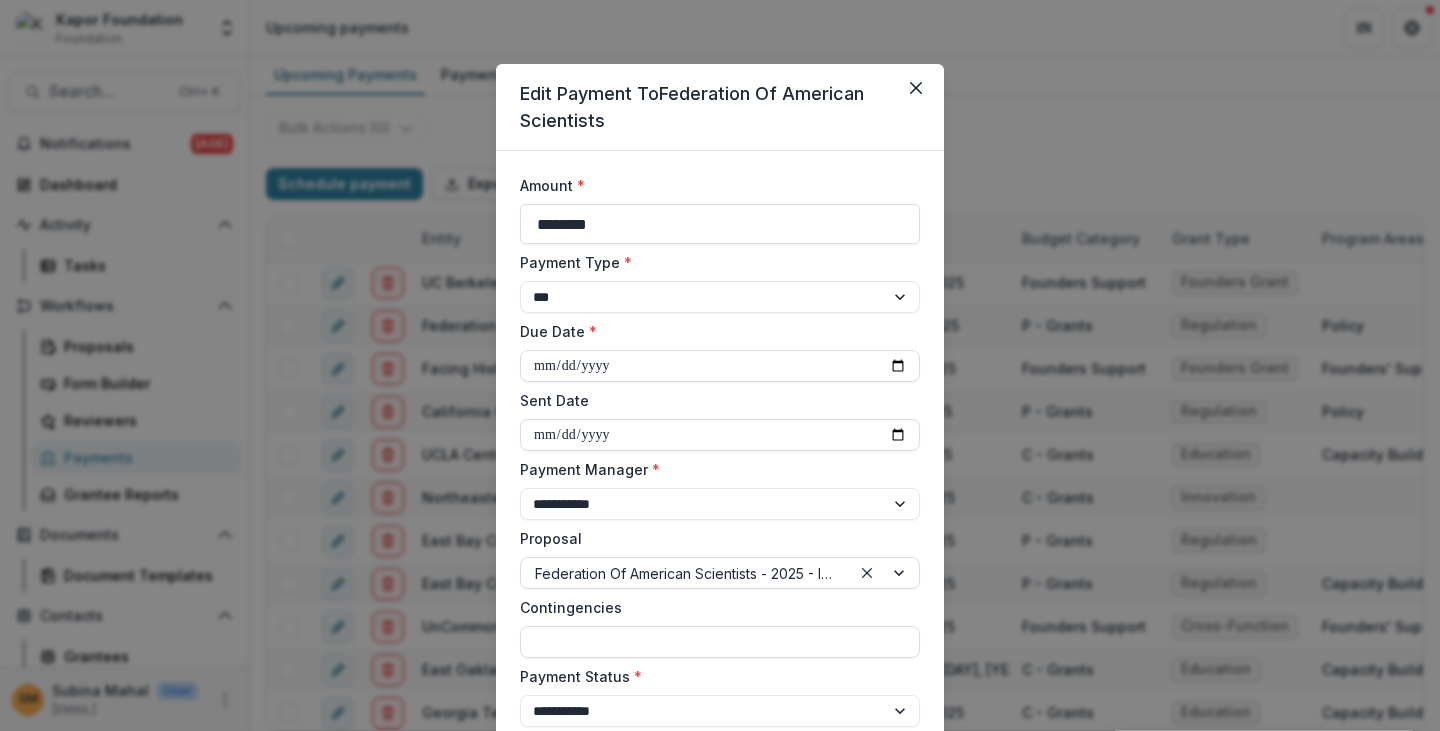 type on "**********" 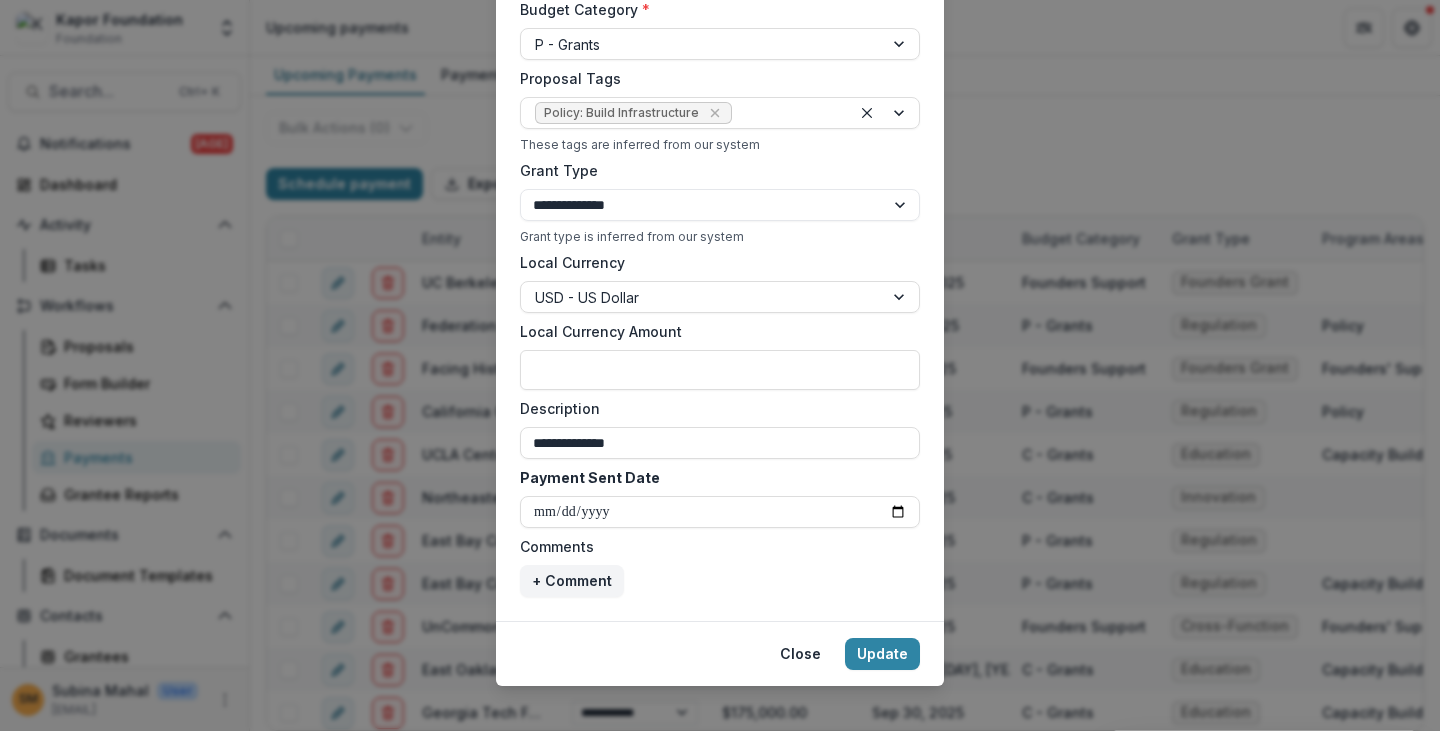 scroll, scrollTop: 752, scrollLeft: 0, axis: vertical 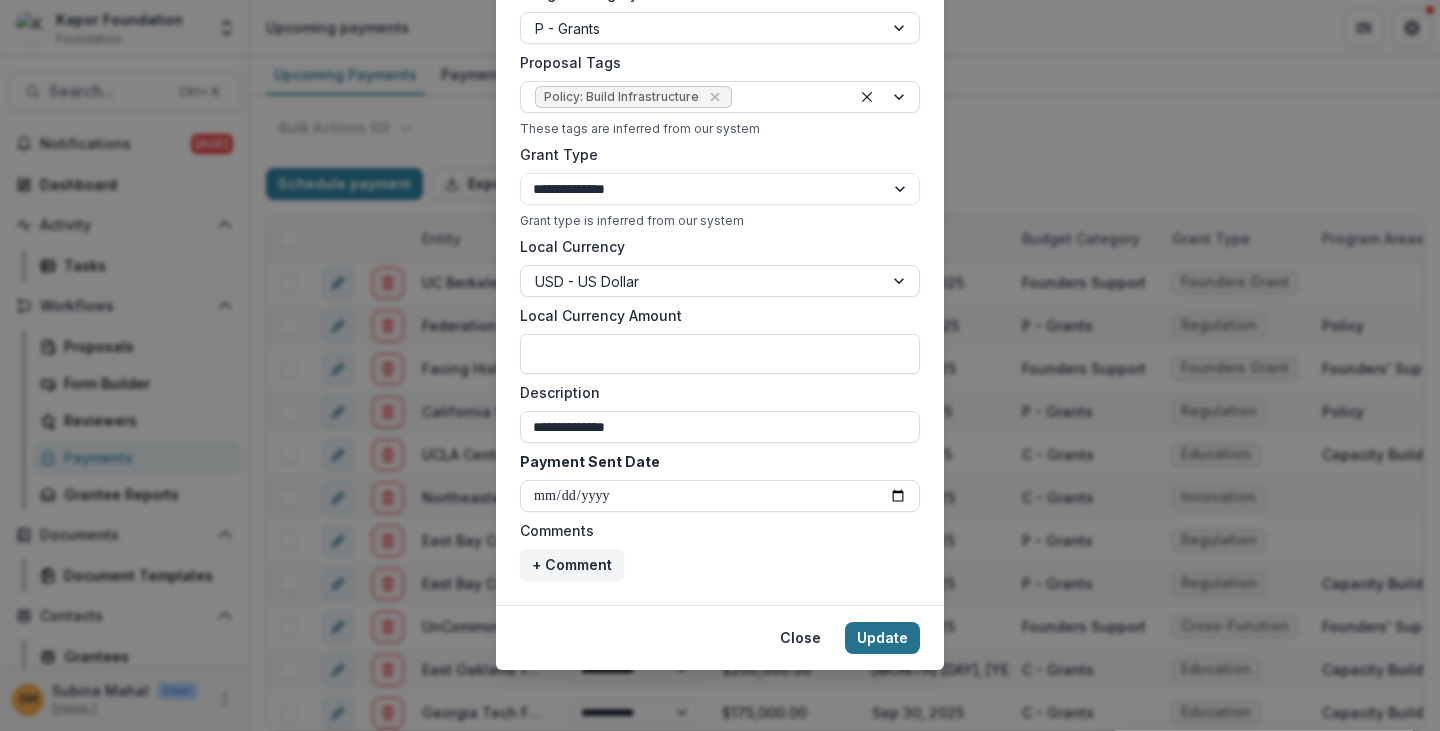 click on "Update" at bounding box center (882, 638) 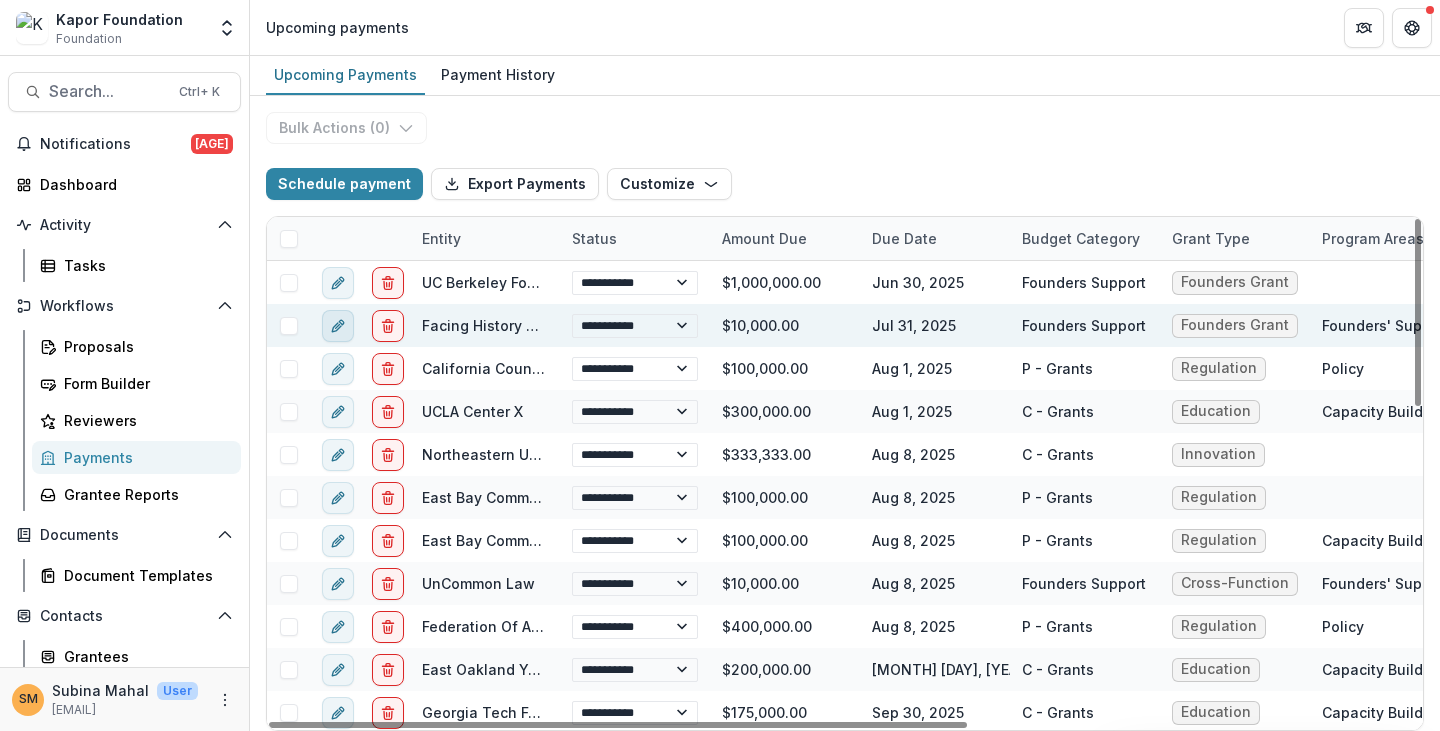 click 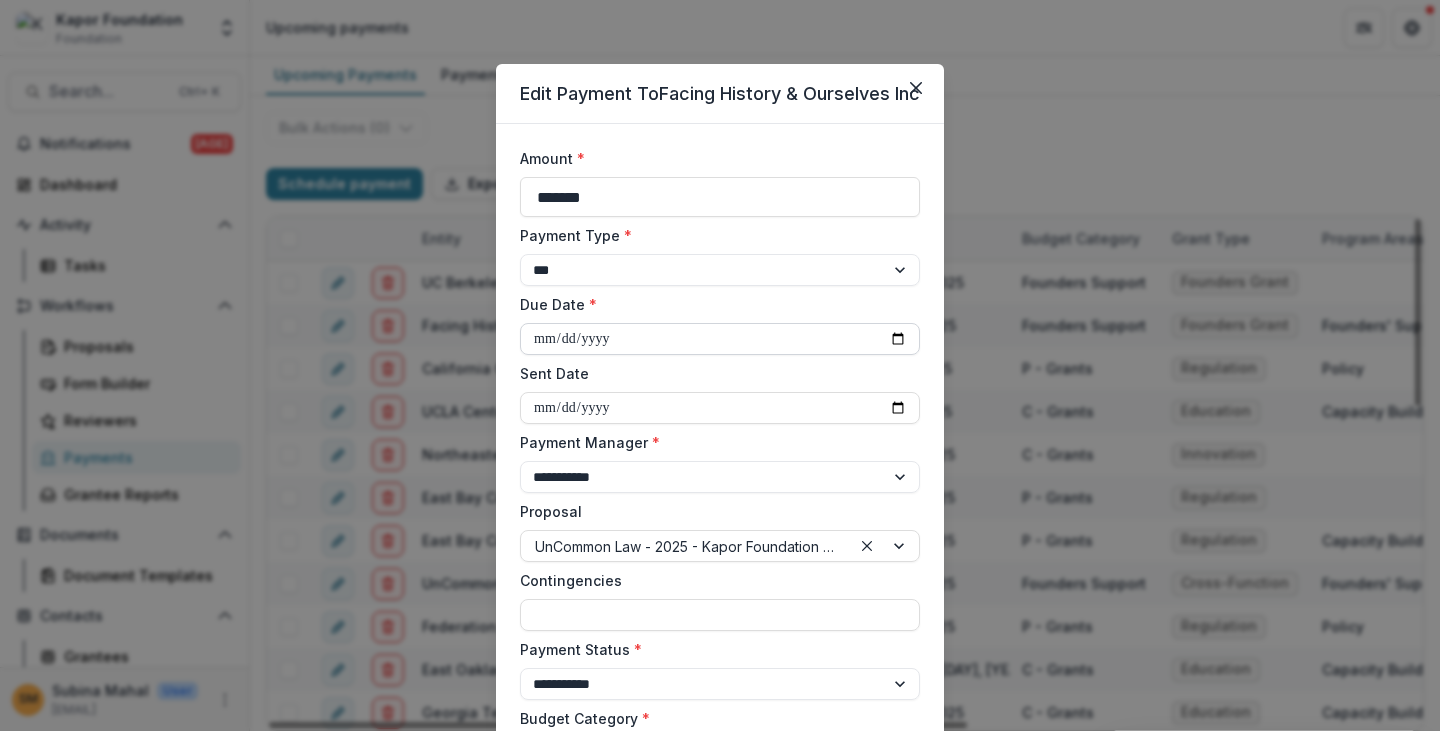 click on "**********" at bounding box center [720, 339] 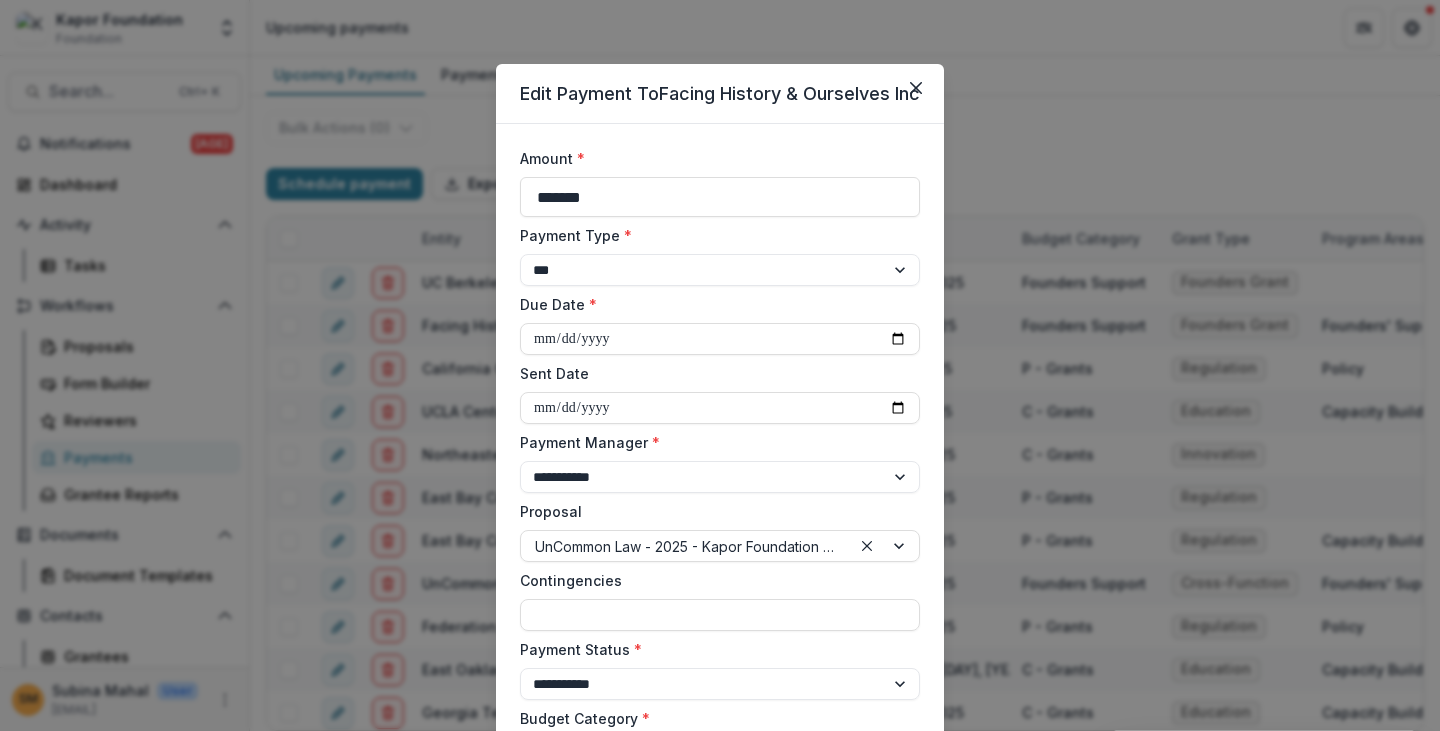 type on "**********" 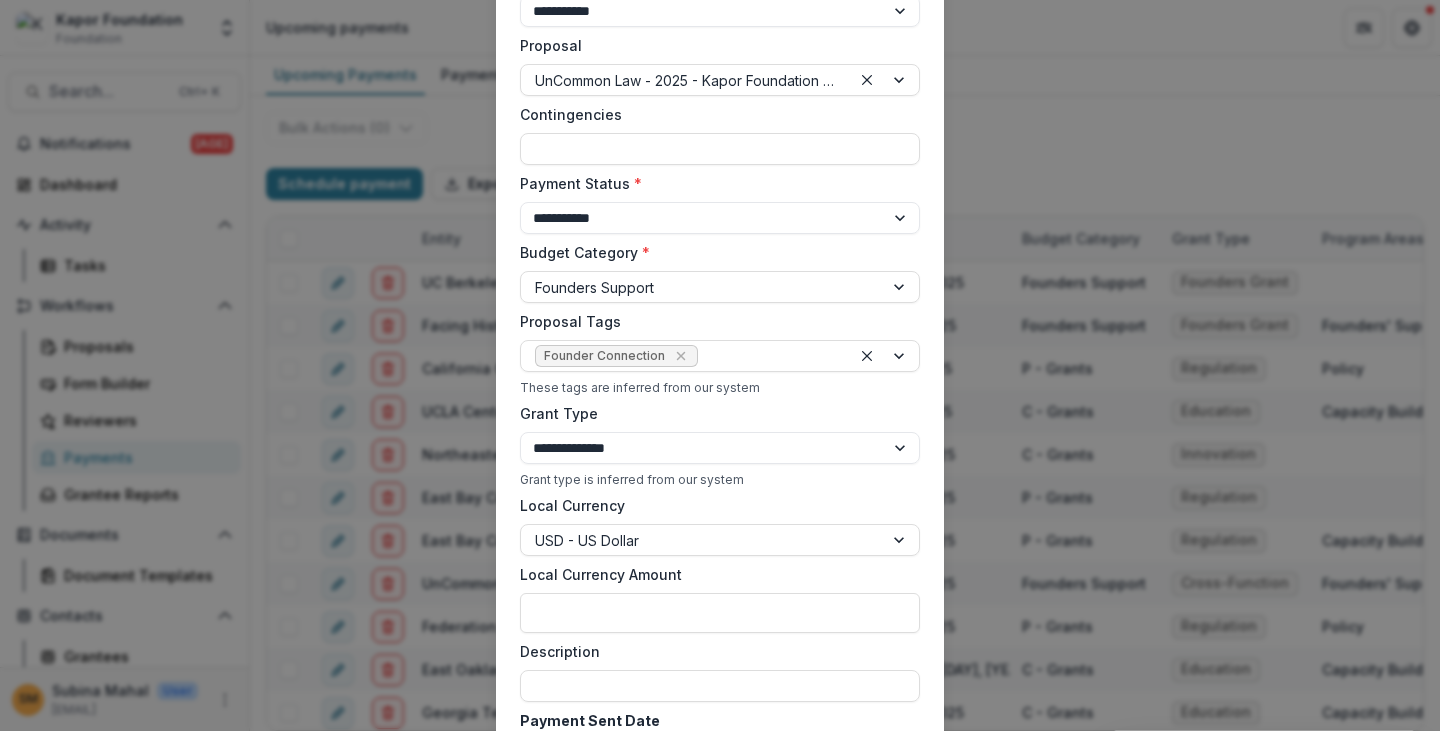 scroll, scrollTop: 700, scrollLeft: 0, axis: vertical 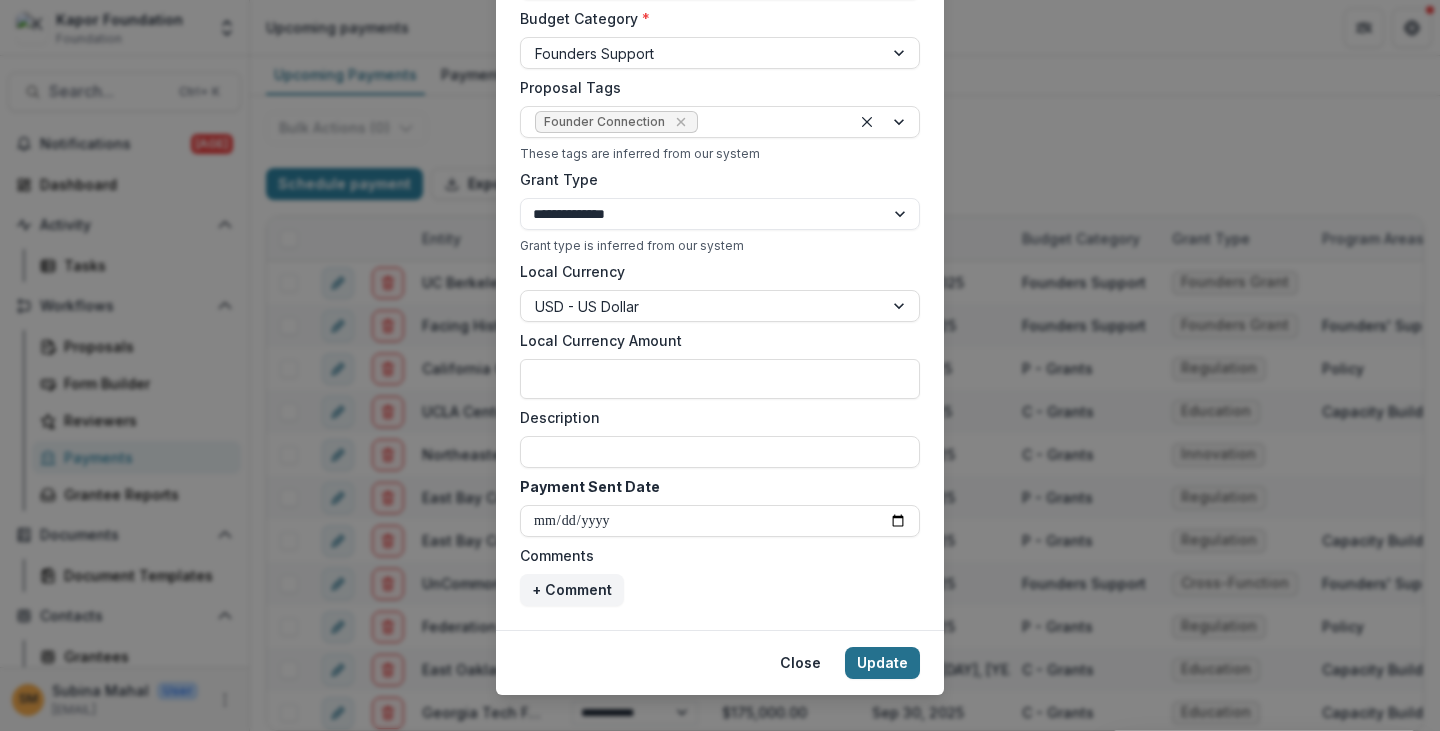 click on "Update" at bounding box center (882, 663) 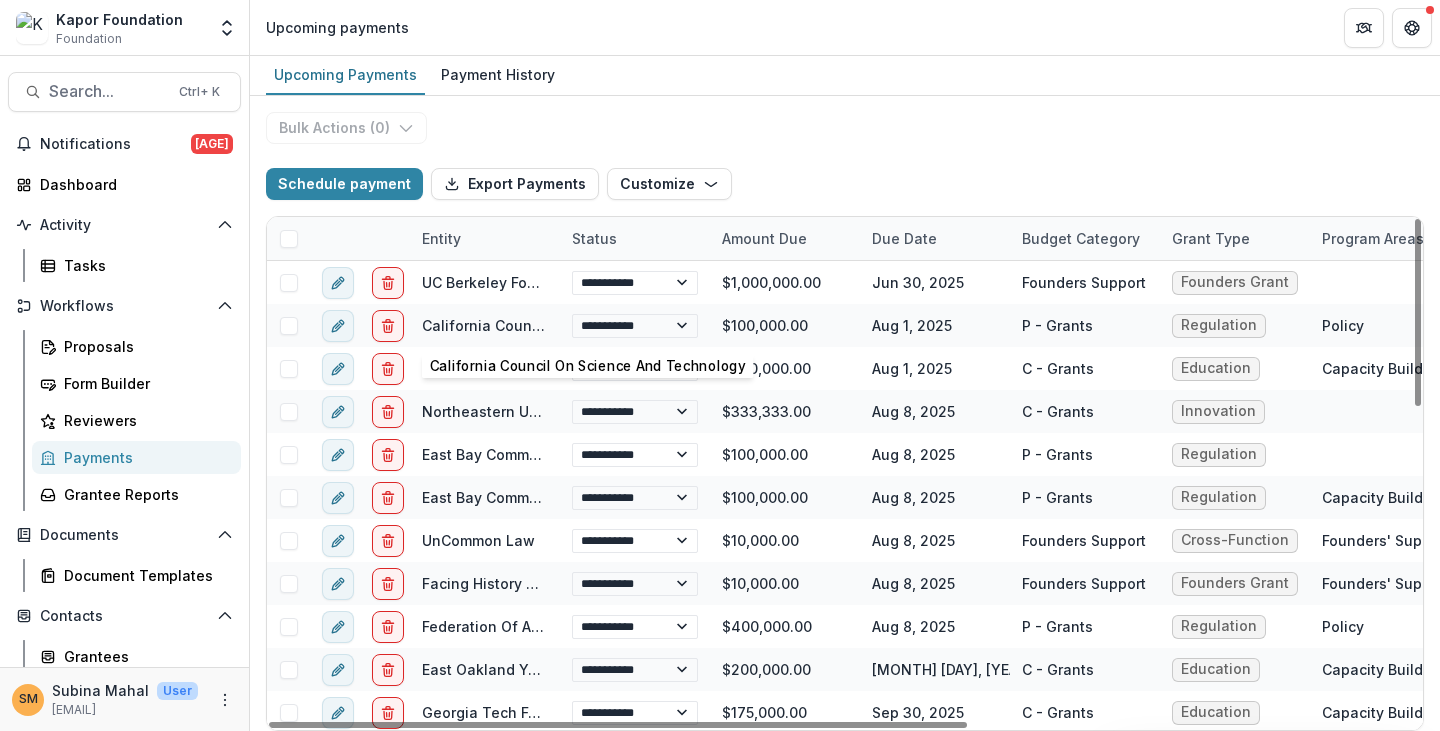 click on "California Council On Science And Technology" at bounding box center [586, 325] 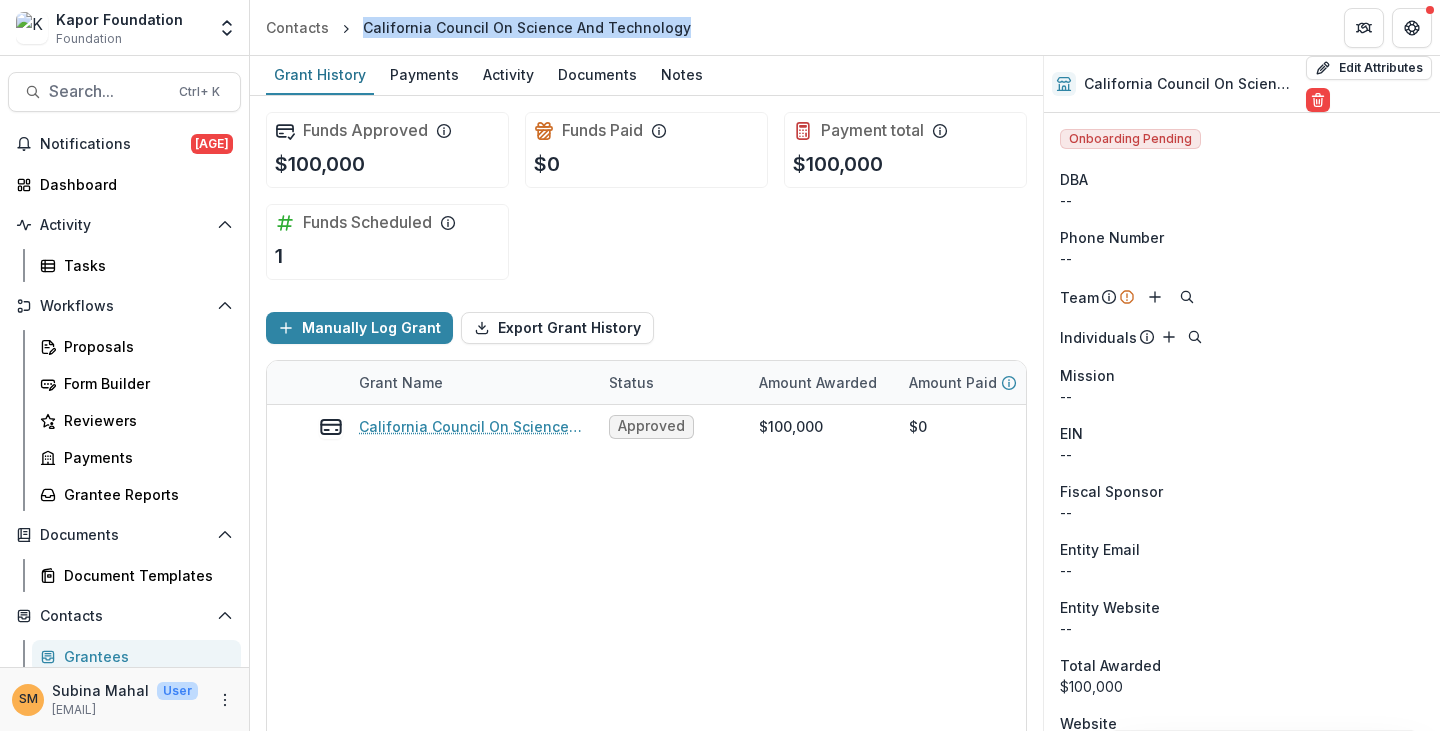 drag, startPoint x: 362, startPoint y: 26, endPoint x: 677, endPoint y: 21, distance: 315.03967 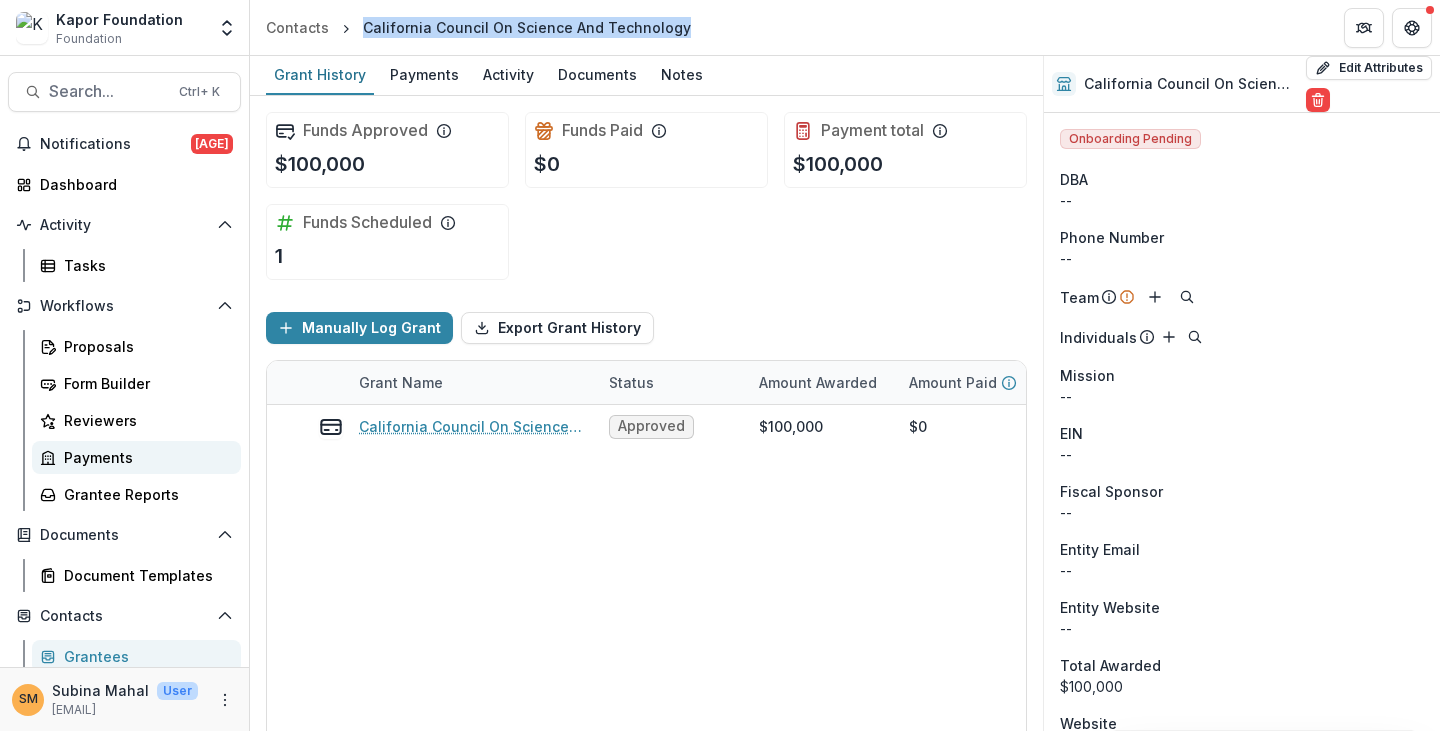 click on "Payments" at bounding box center [144, 457] 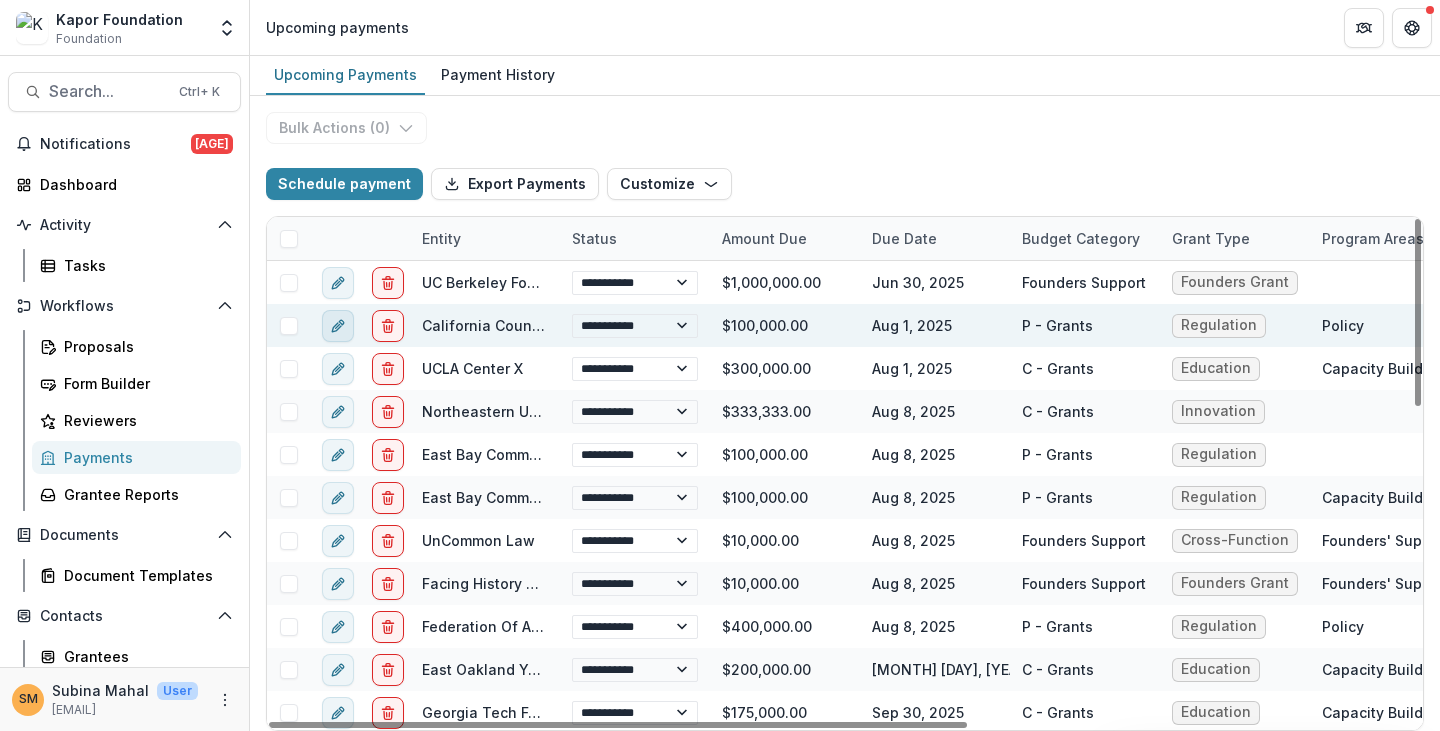 click 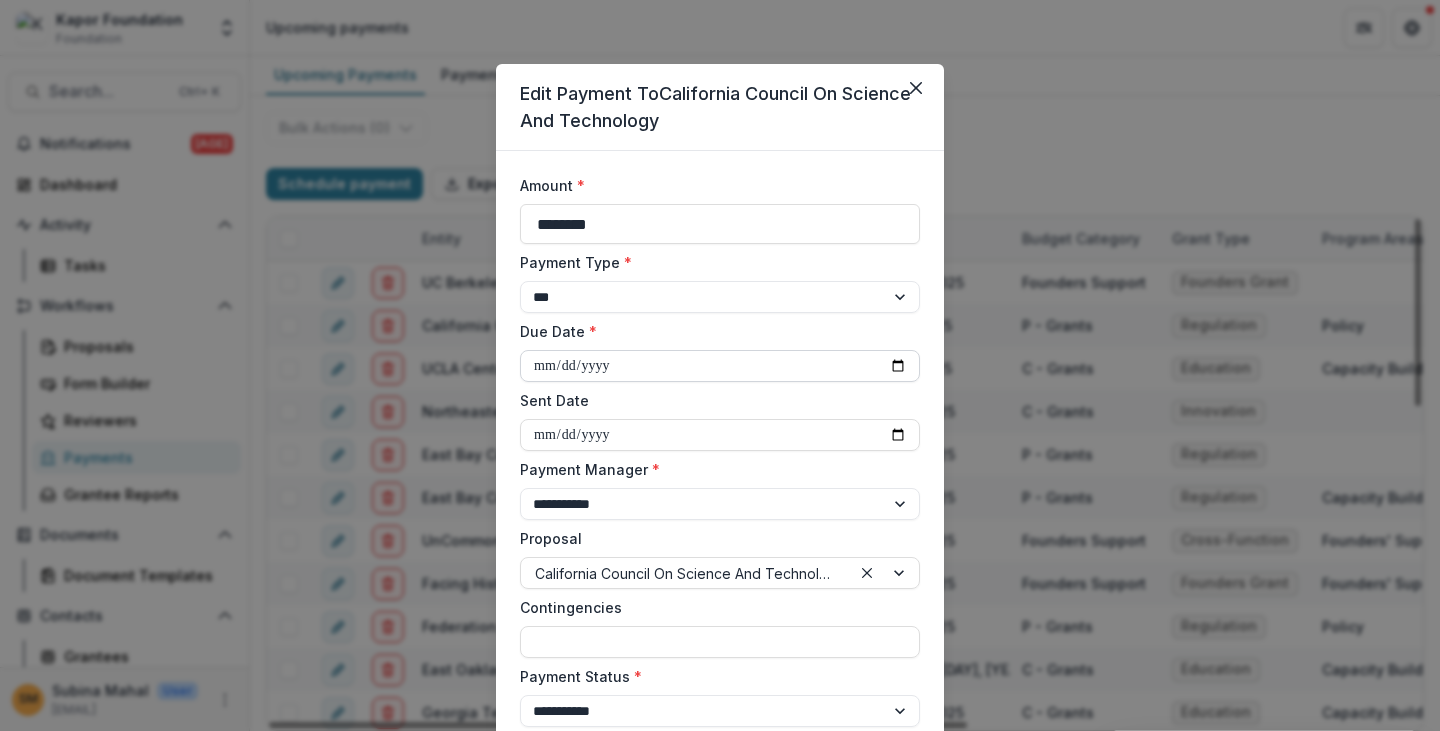 click on "**********" at bounding box center (720, 366) 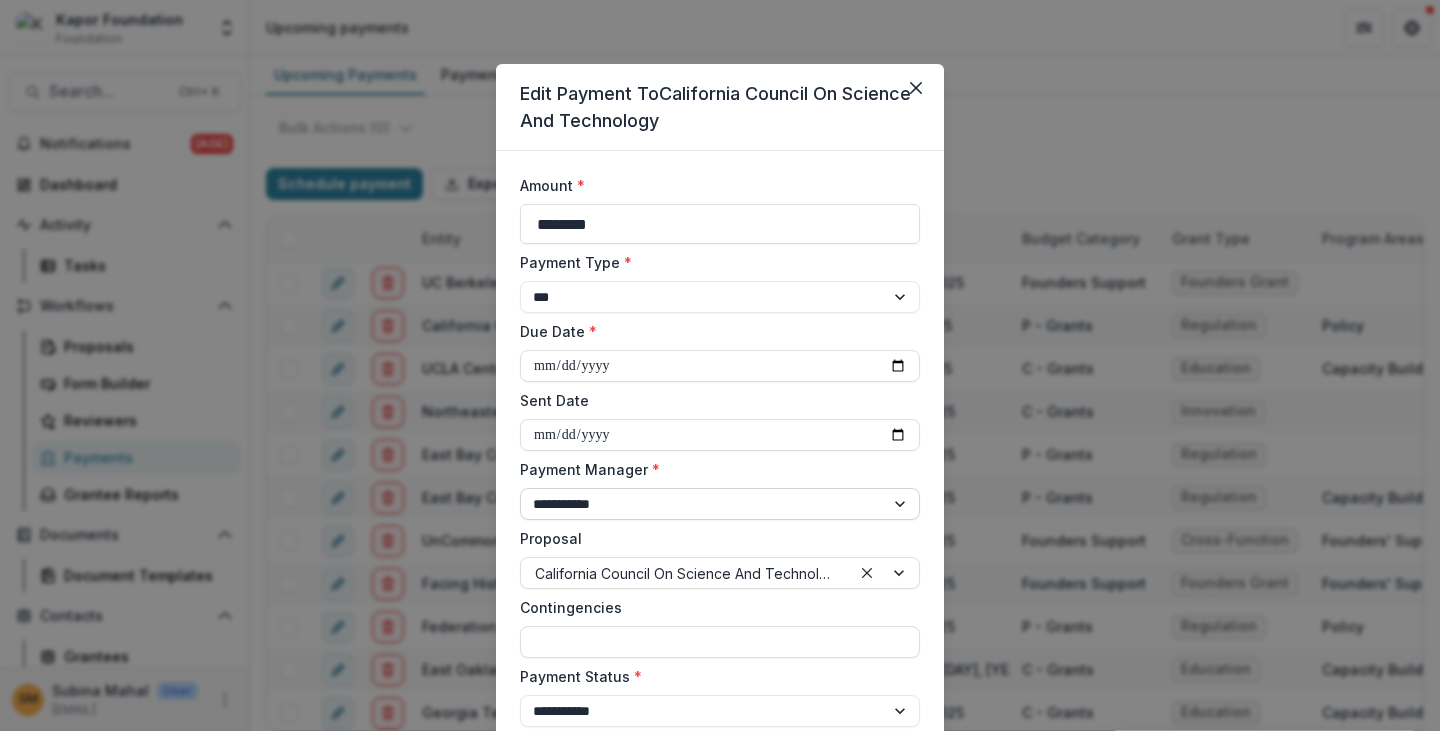 type on "**********" 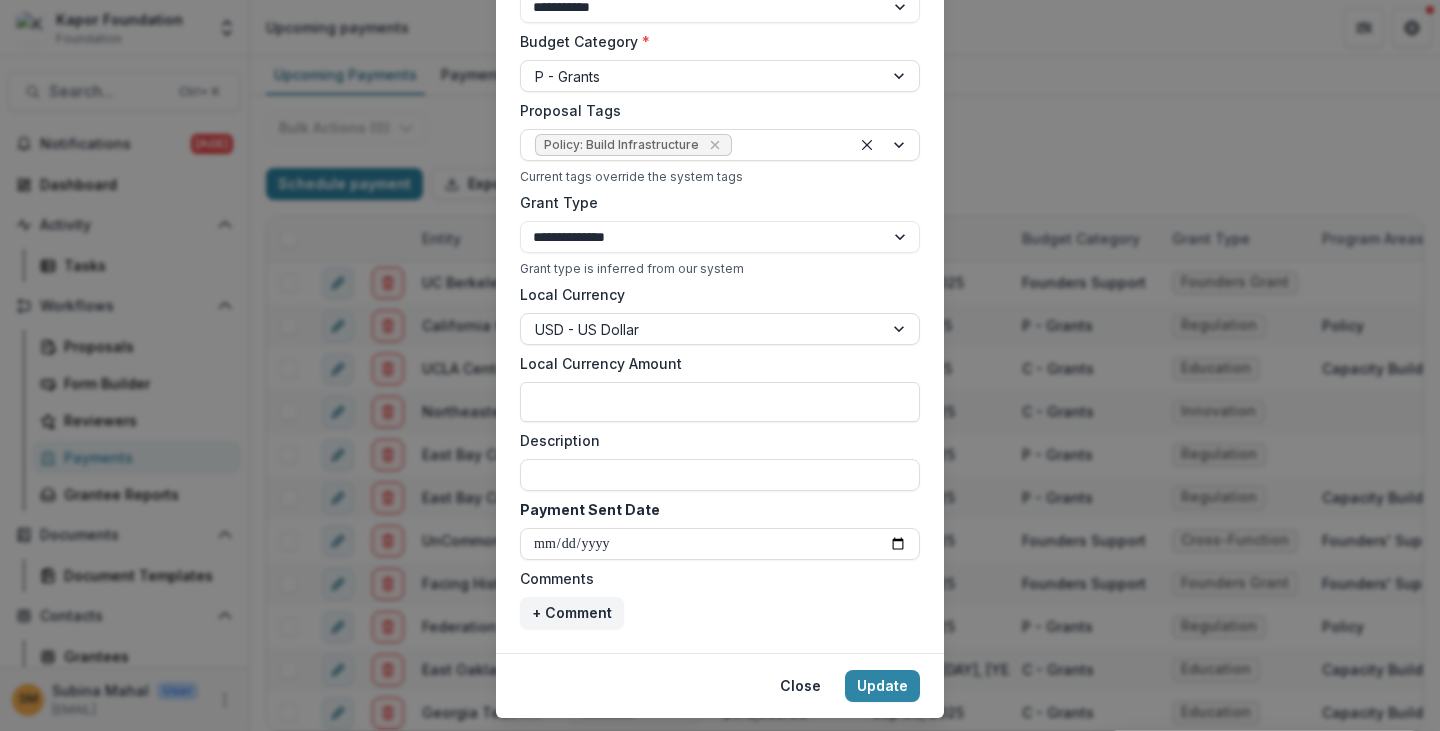 scroll, scrollTop: 752, scrollLeft: 0, axis: vertical 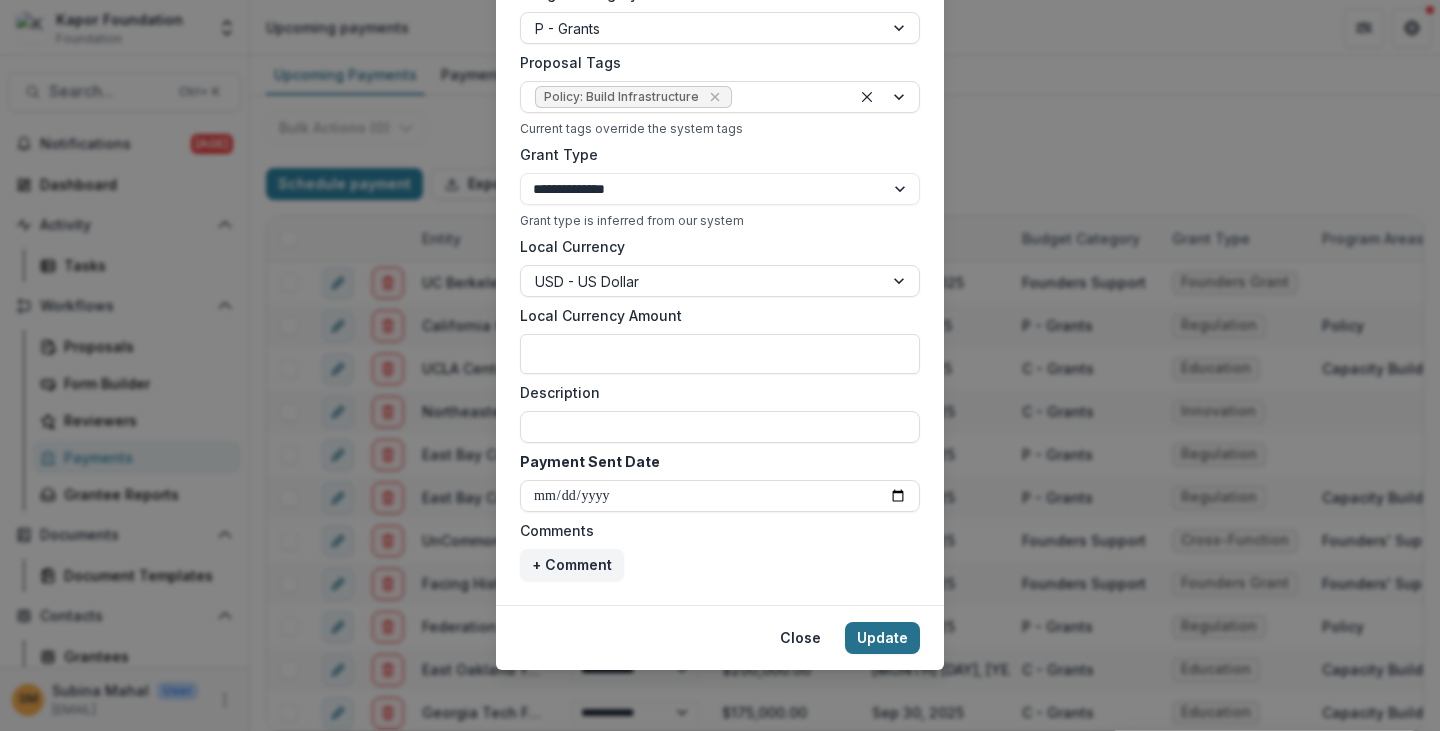 click on "Update" at bounding box center (882, 638) 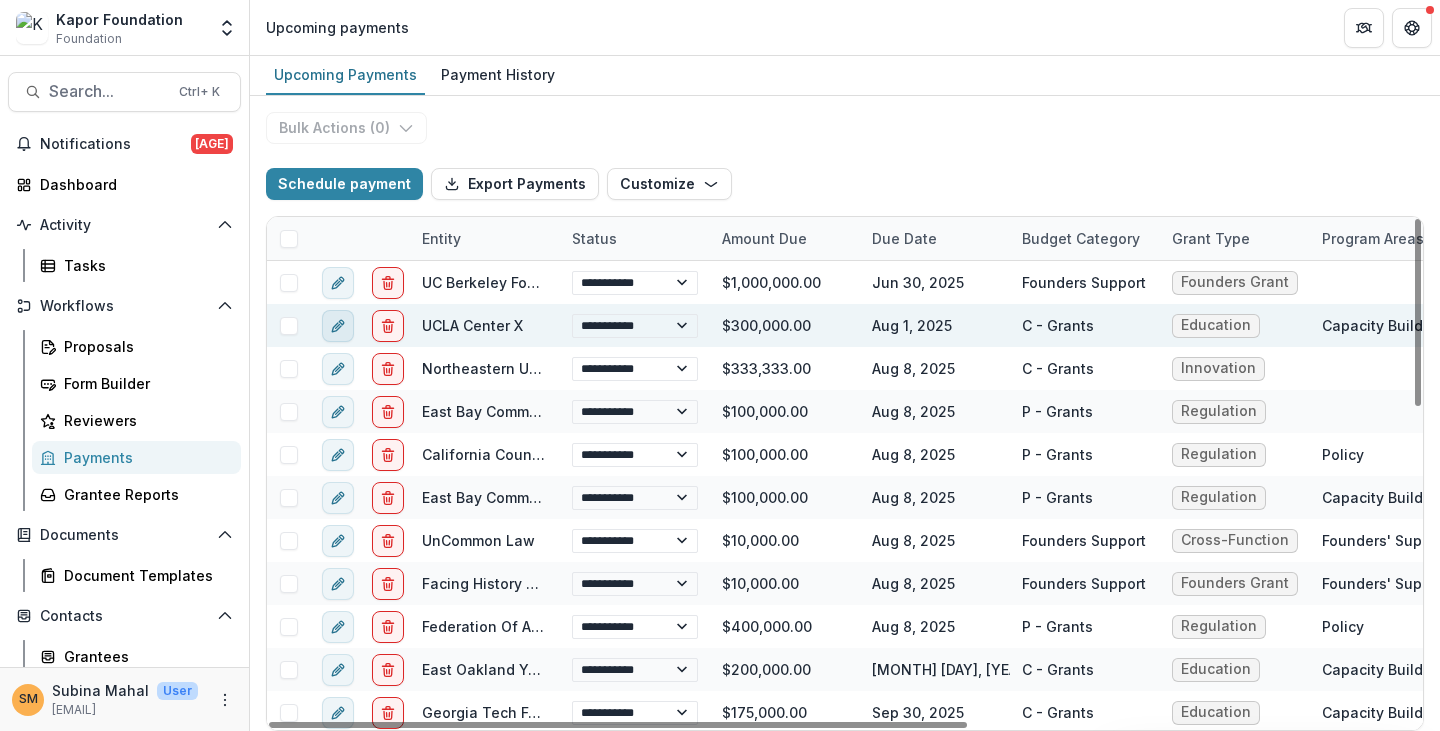 click 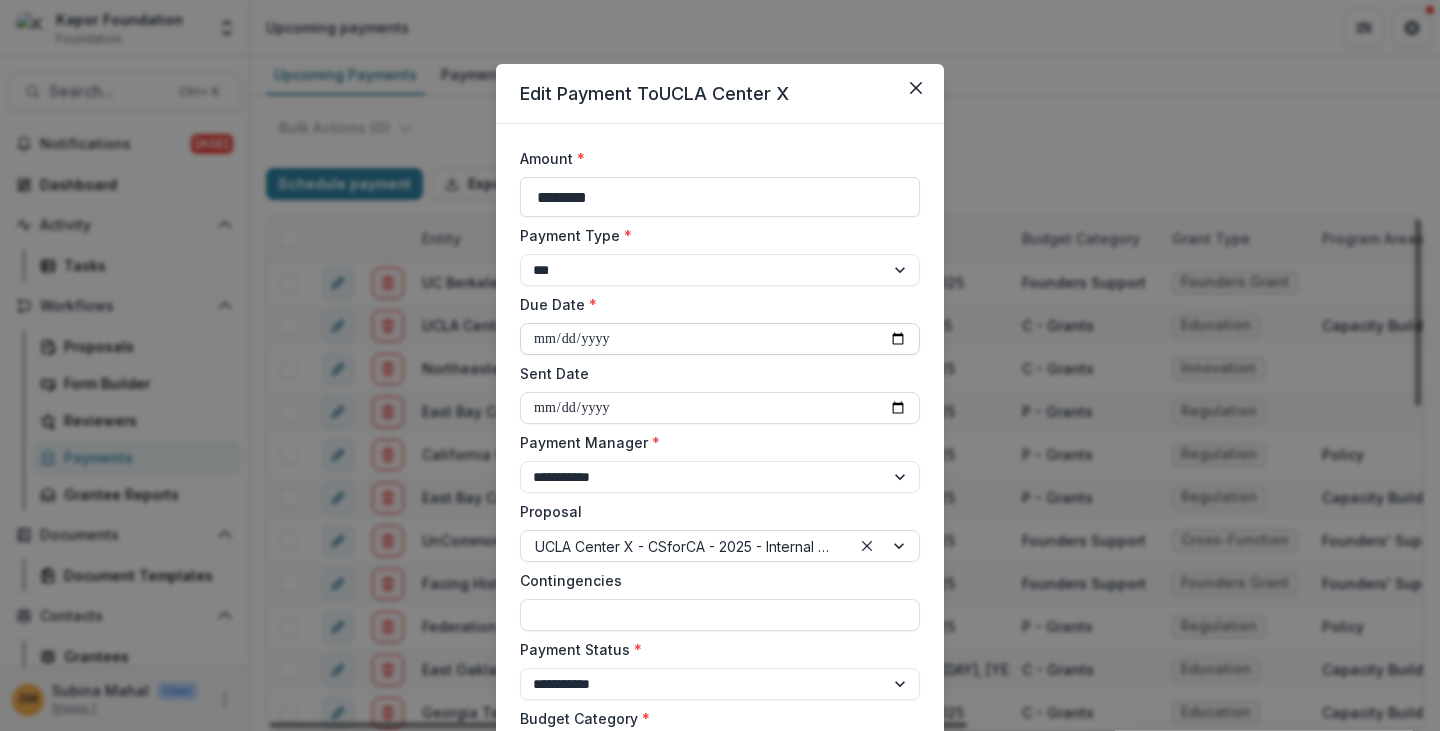 click on "**********" at bounding box center [720, 339] 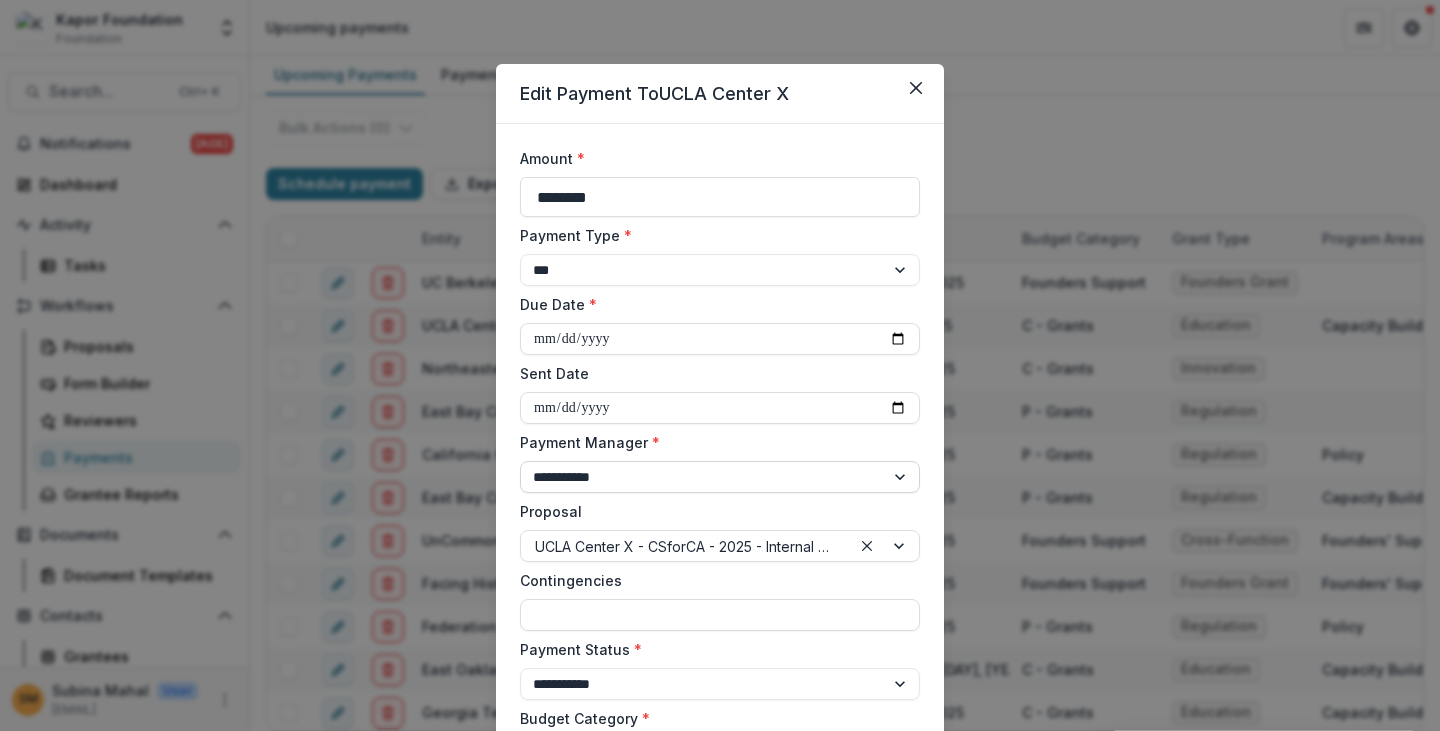 type on "**********" 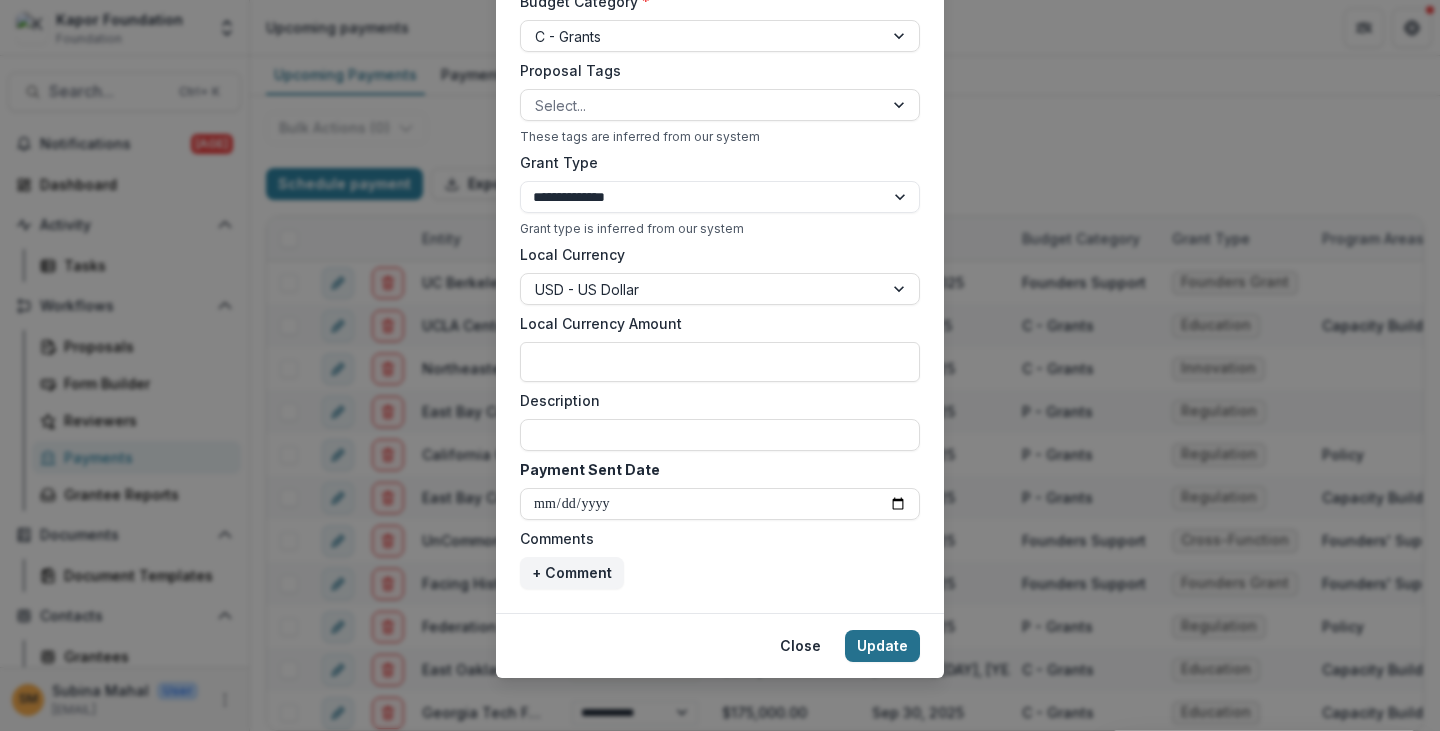 scroll, scrollTop: 725, scrollLeft: 0, axis: vertical 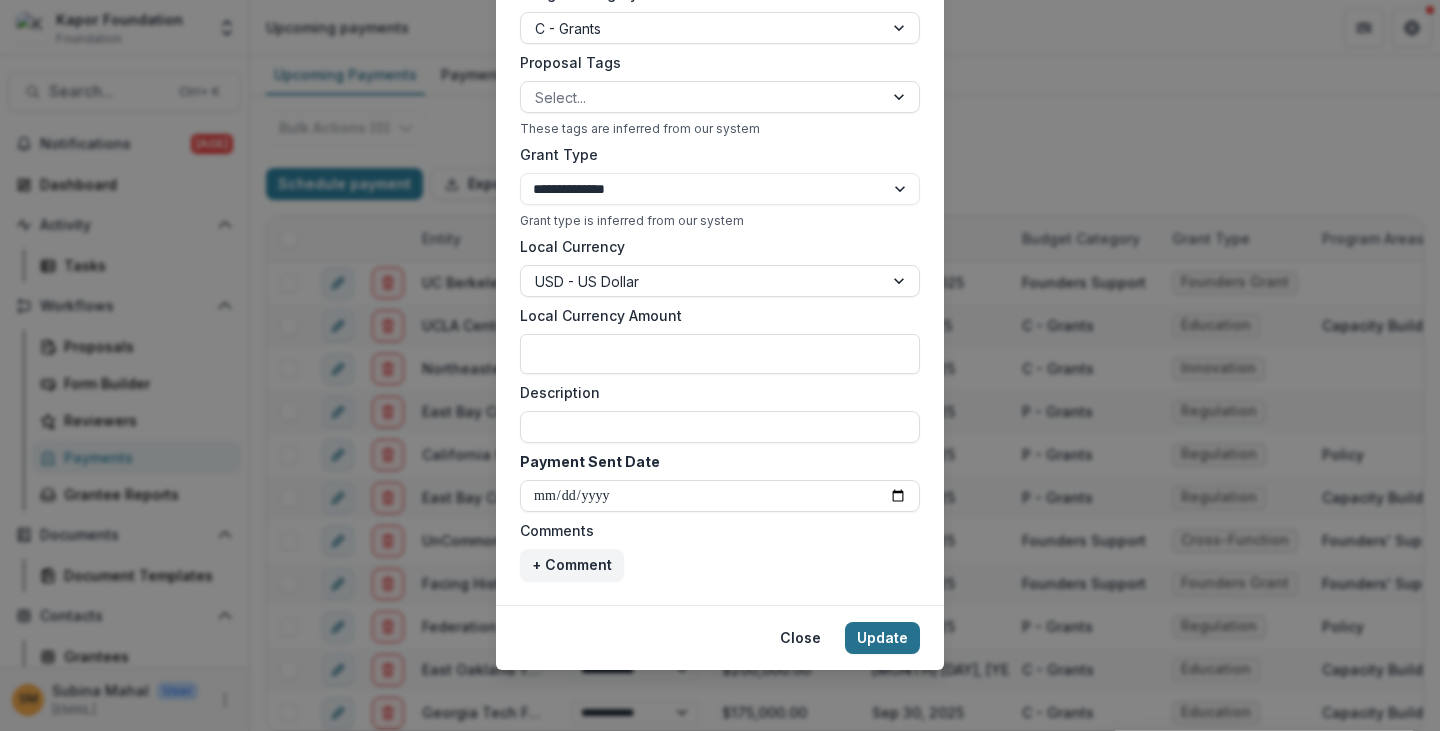 click on "Update" at bounding box center (882, 638) 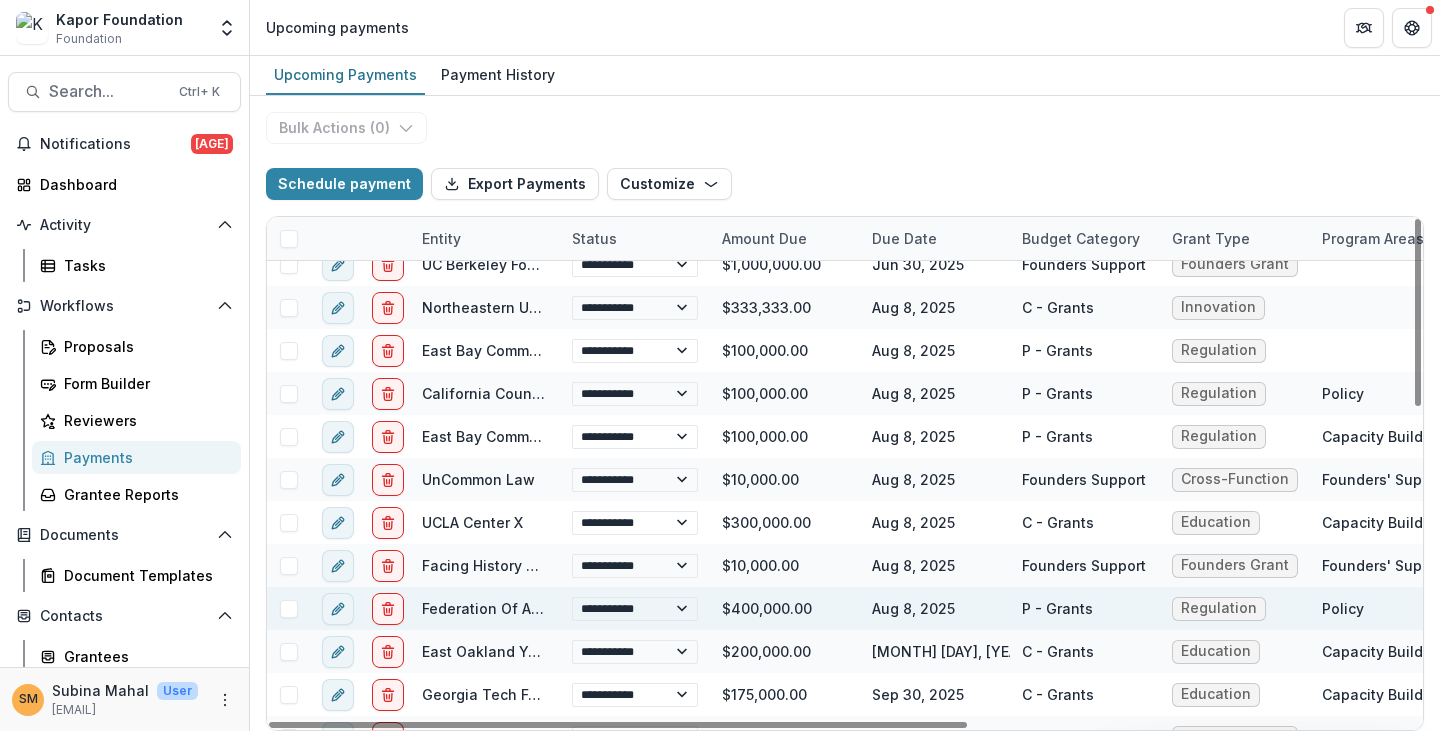 scroll, scrollTop: 0, scrollLeft: 0, axis: both 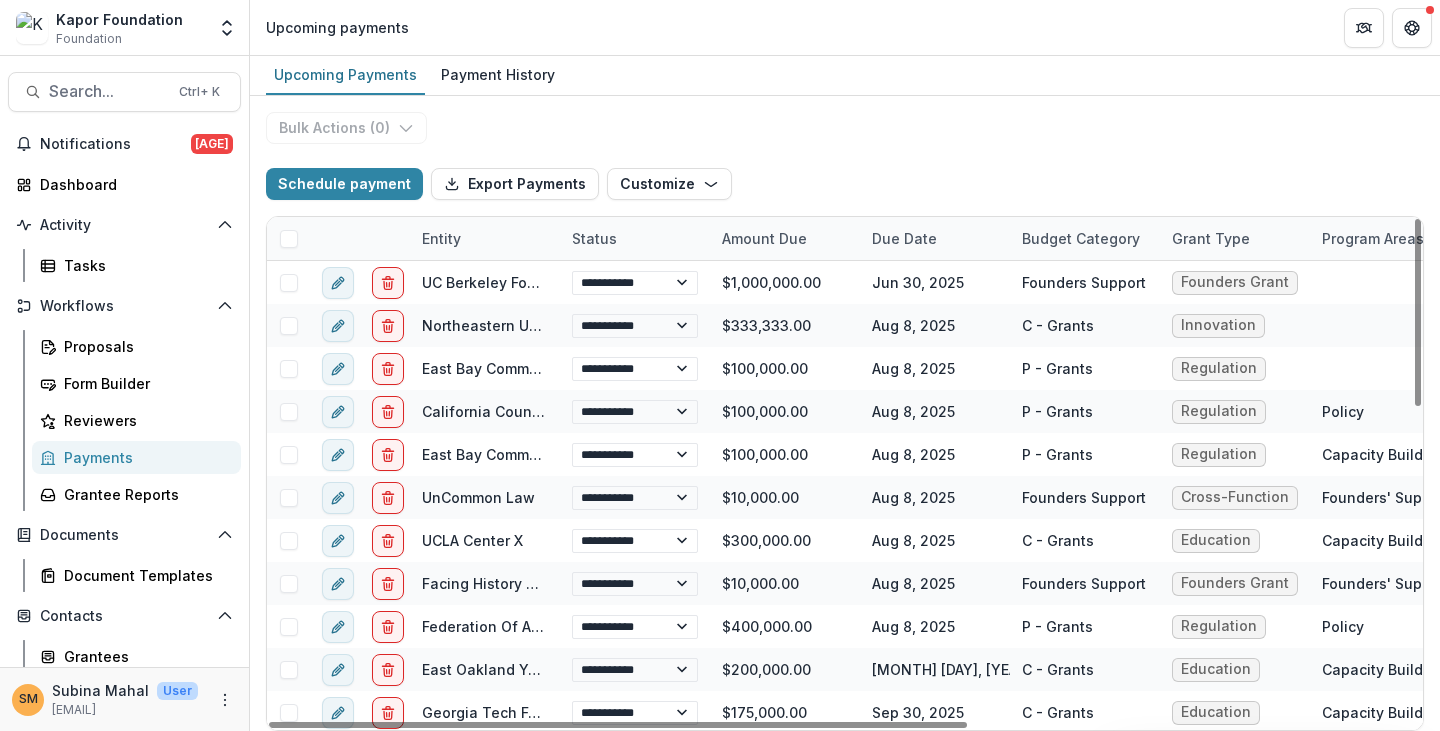 drag, startPoint x: 685, startPoint y: 126, endPoint x: 605, endPoint y: 110, distance: 81.58431 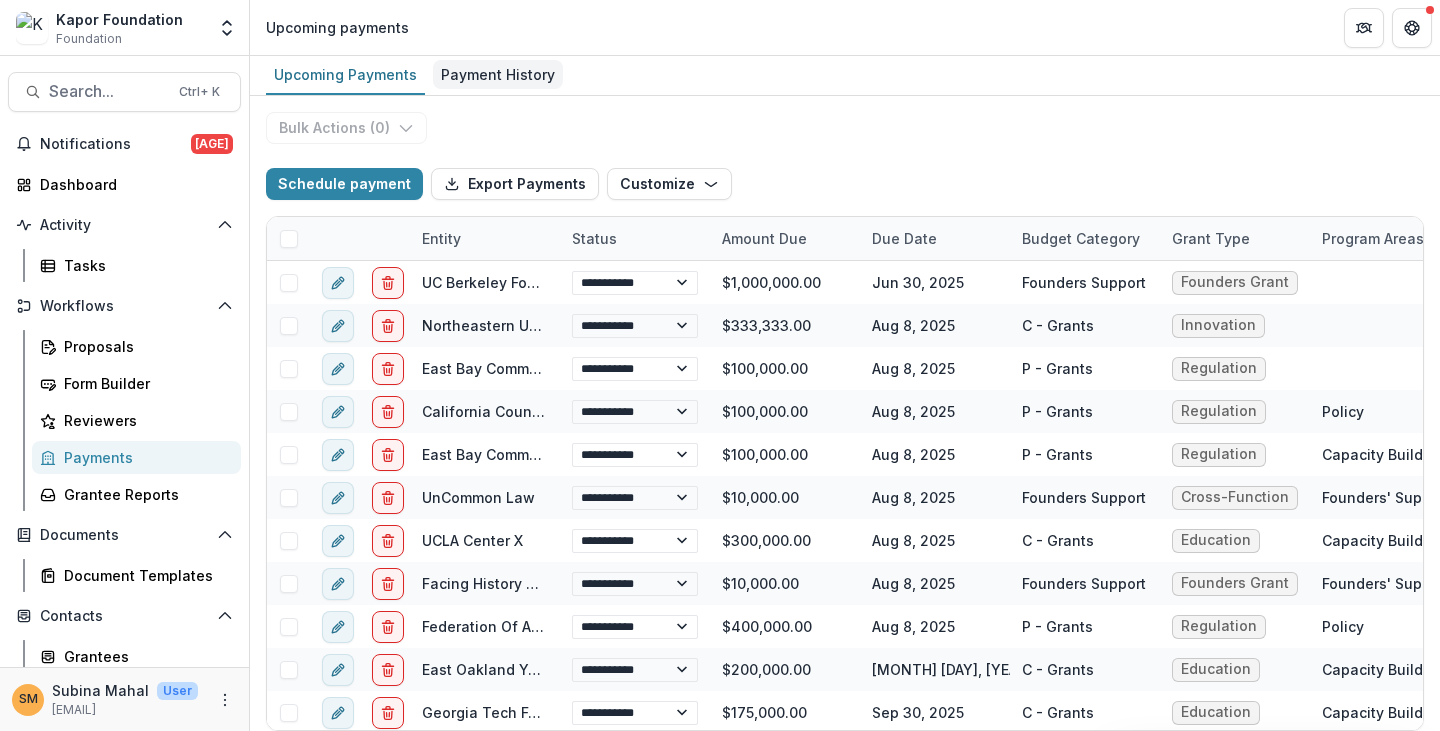 click on "Payment History" at bounding box center [498, 74] 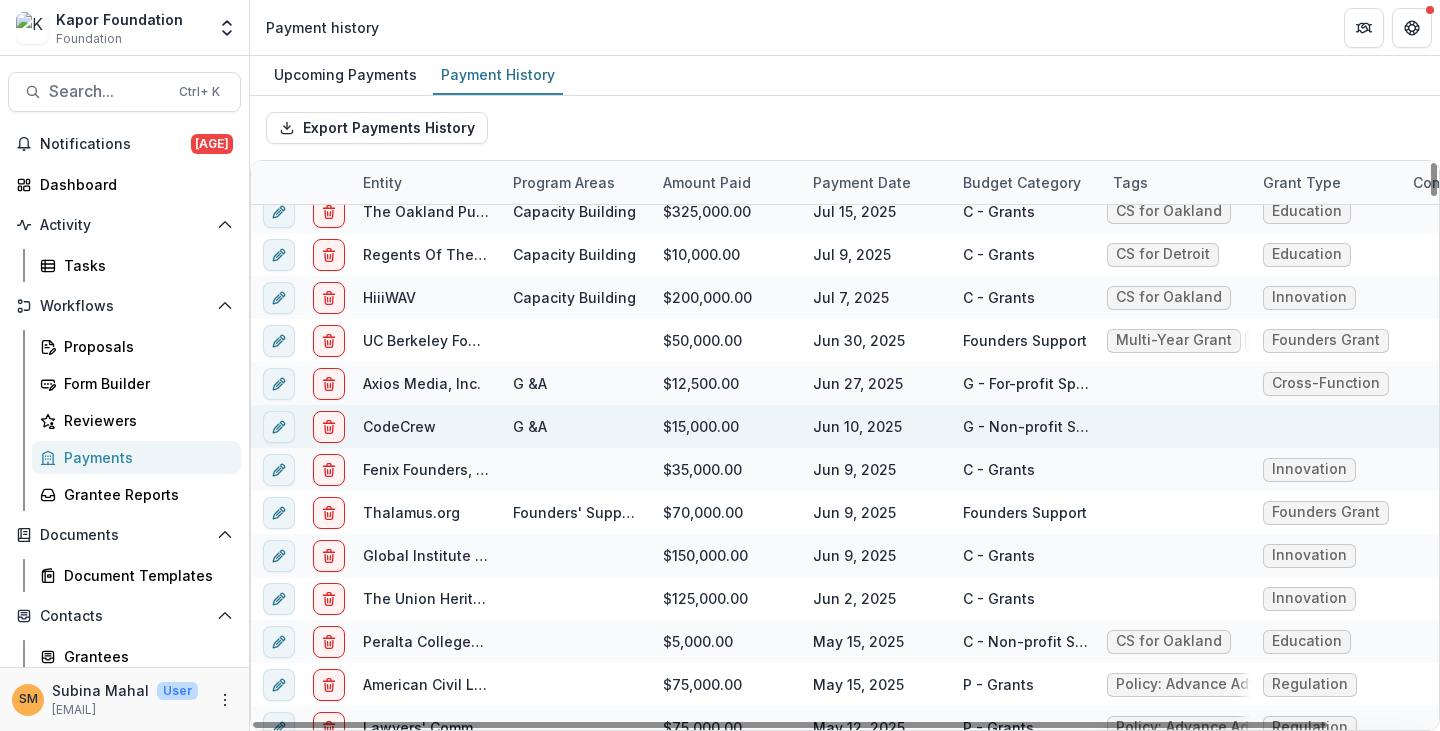 scroll, scrollTop: 0, scrollLeft: 0, axis: both 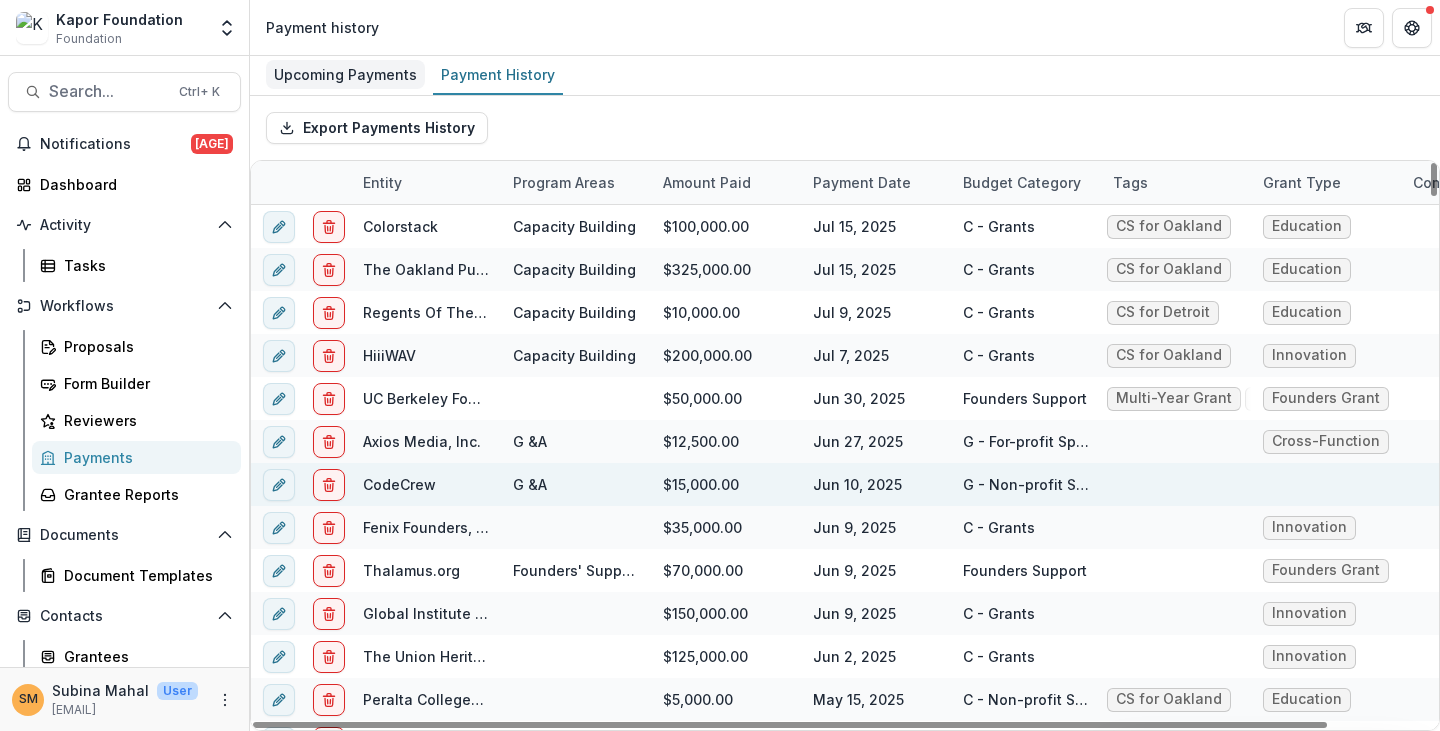 click on "Upcoming Payments" at bounding box center (345, 74) 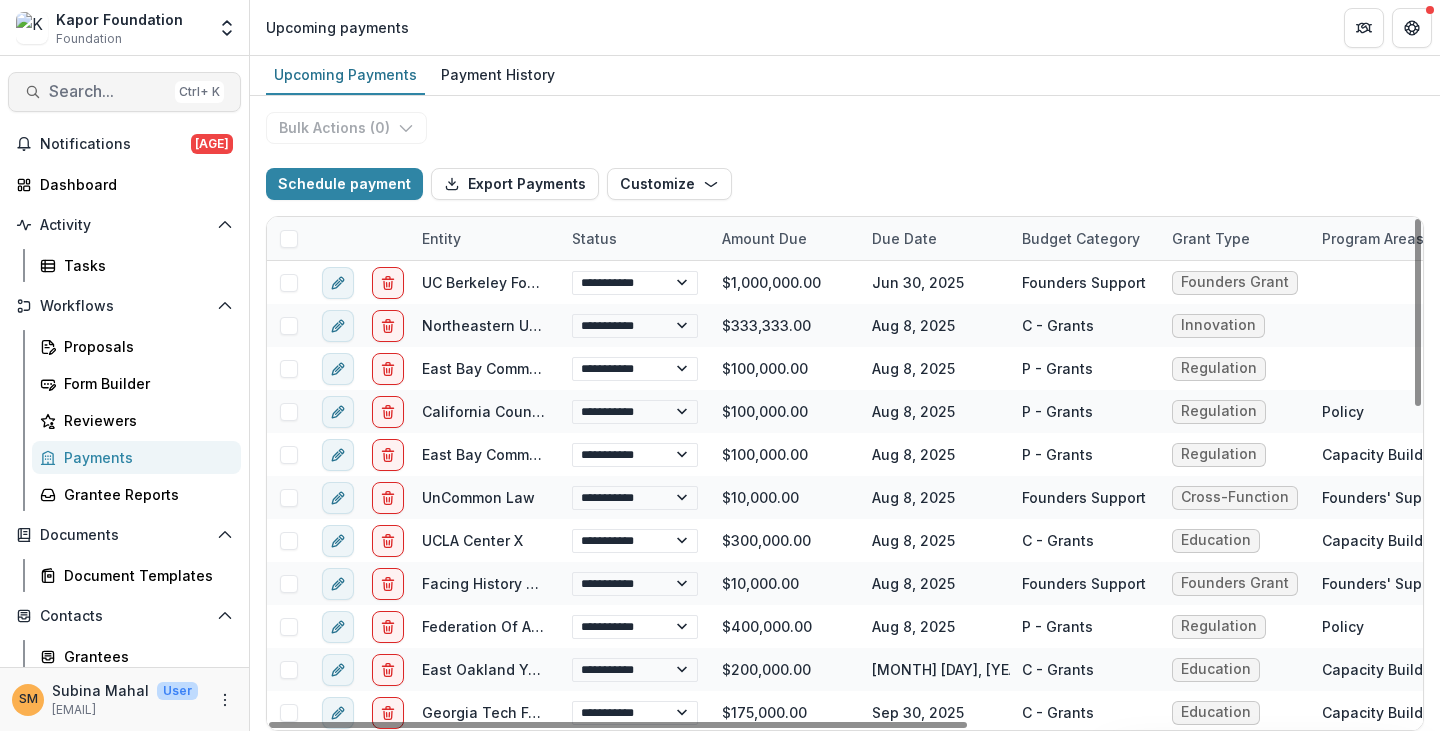 click on "Search..." at bounding box center (108, 91) 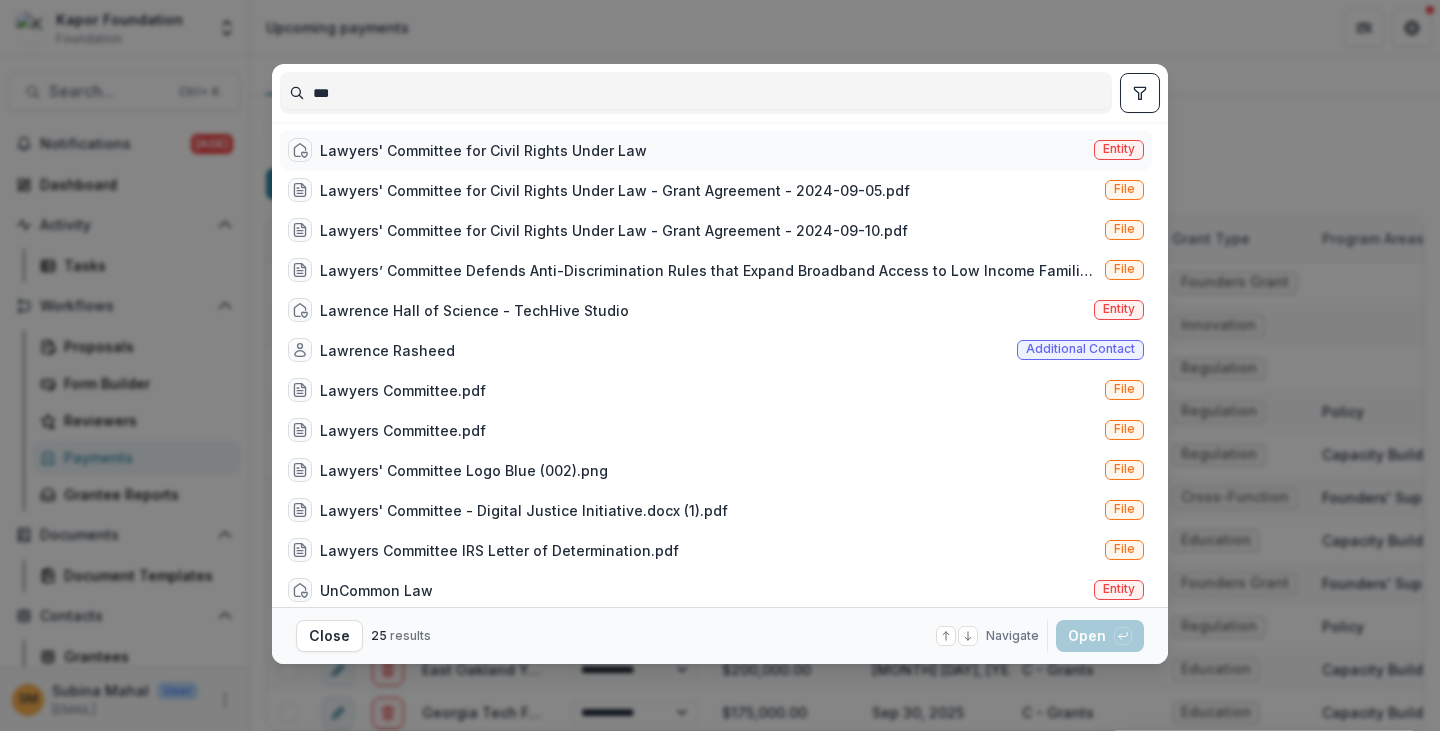 type on "***" 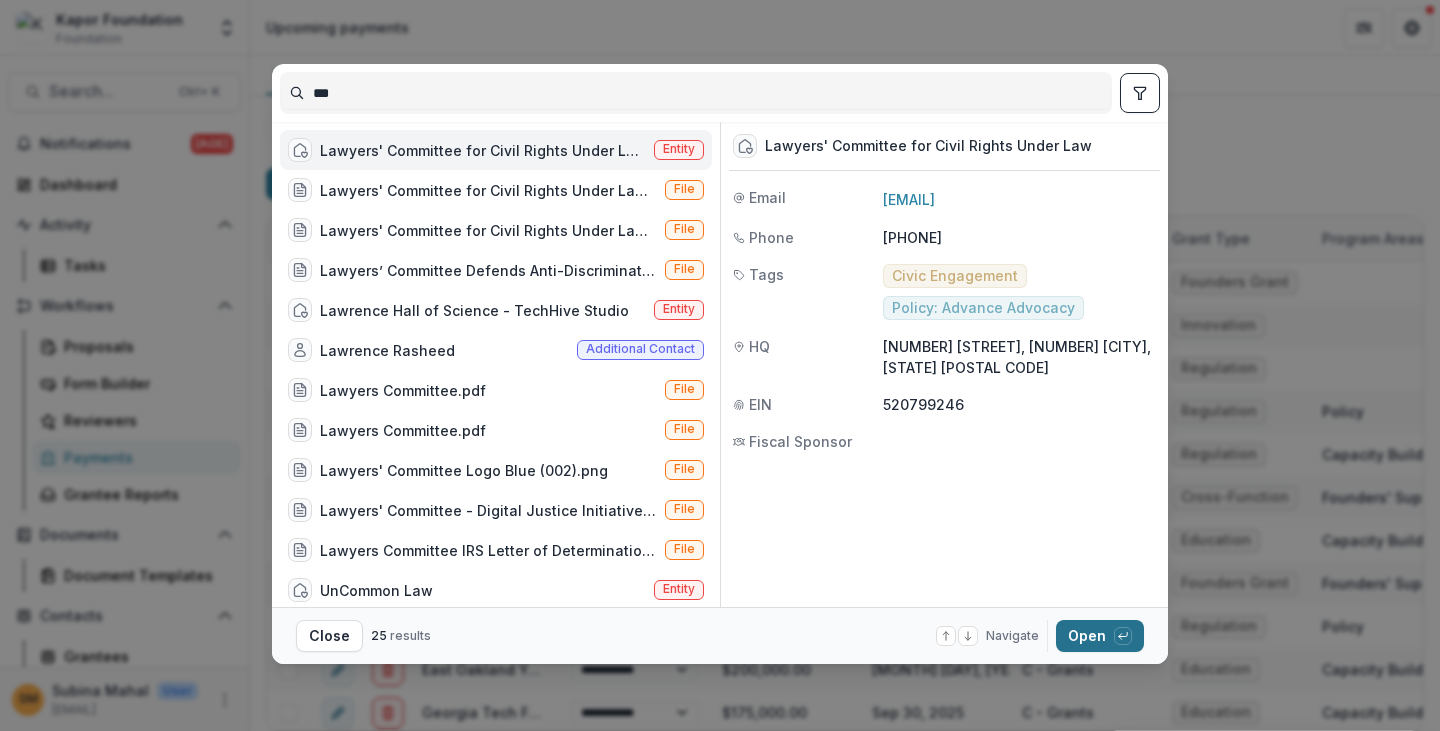 click on "Open with enter key" at bounding box center [1100, 636] 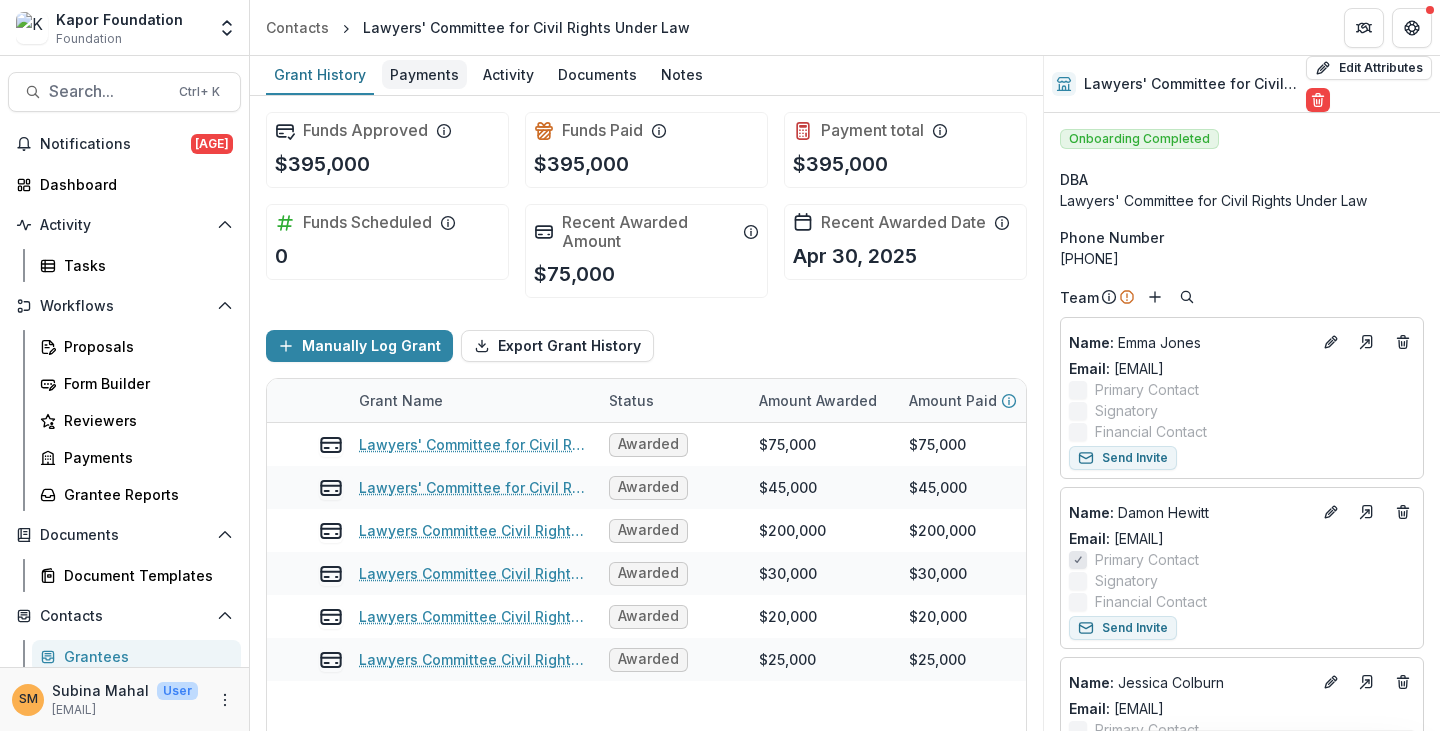 click on "Payments" at bounding box center [424, 74] 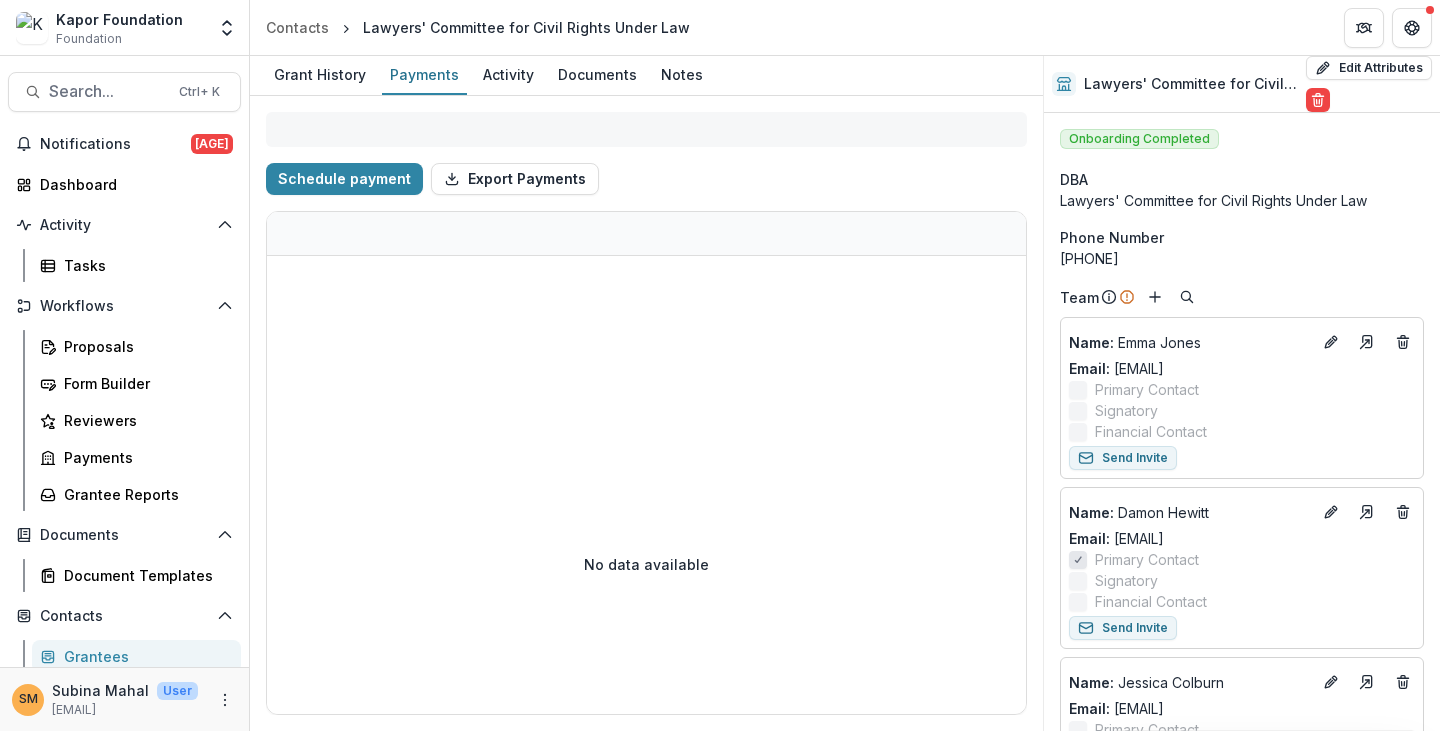 select on "****" 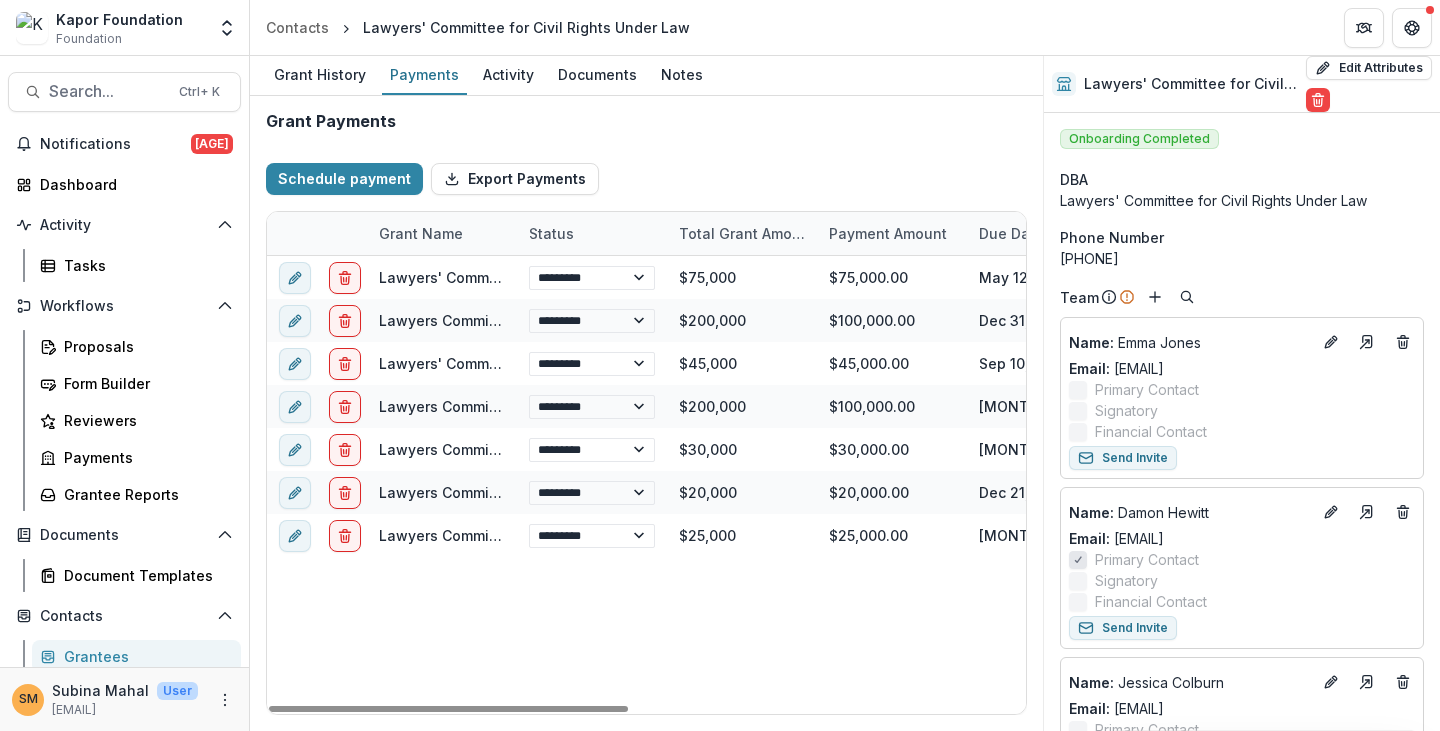 drag, startPoint x: 549, startPoint y: 719, endPoint x: 585, endPoint y: 721, distance: 36.05551 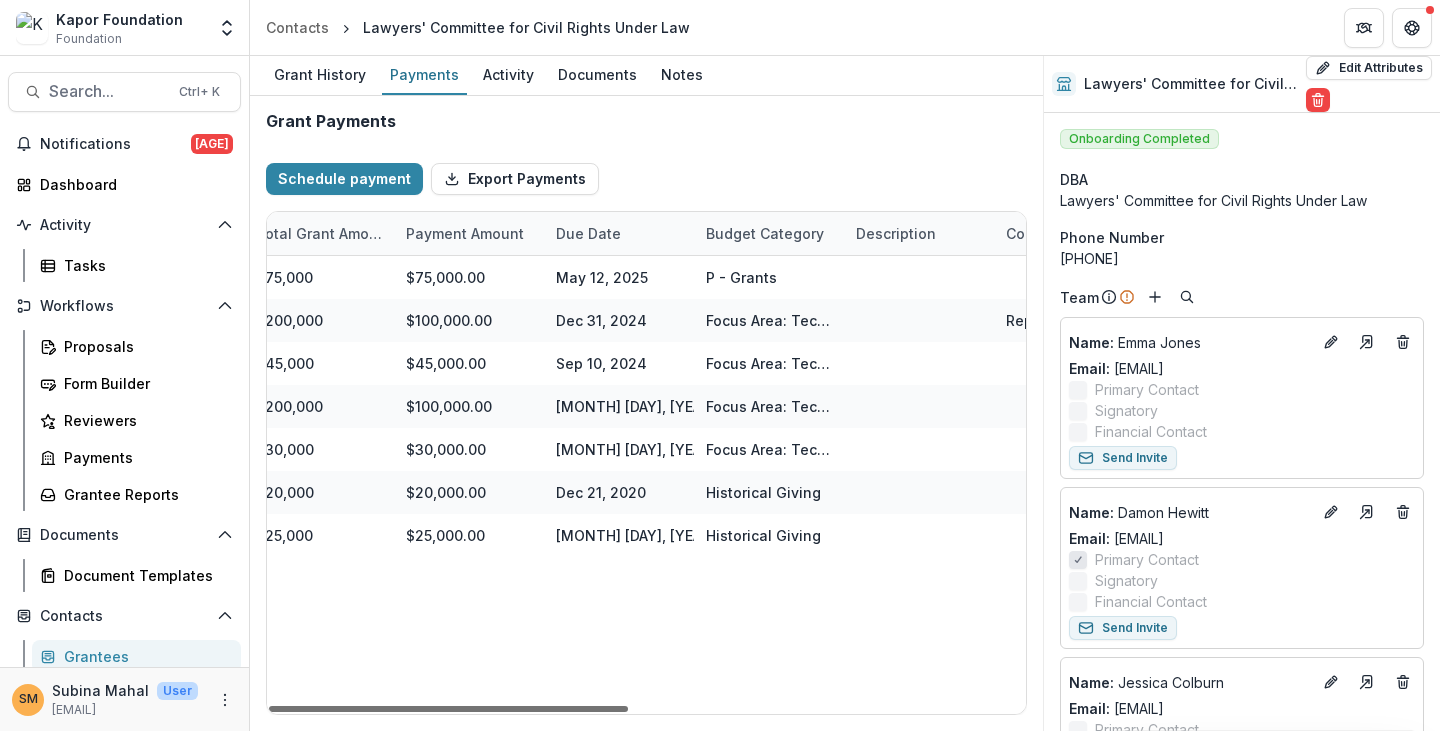 scroll, scrollTop: 0, scrollLeft: 0, axis: both 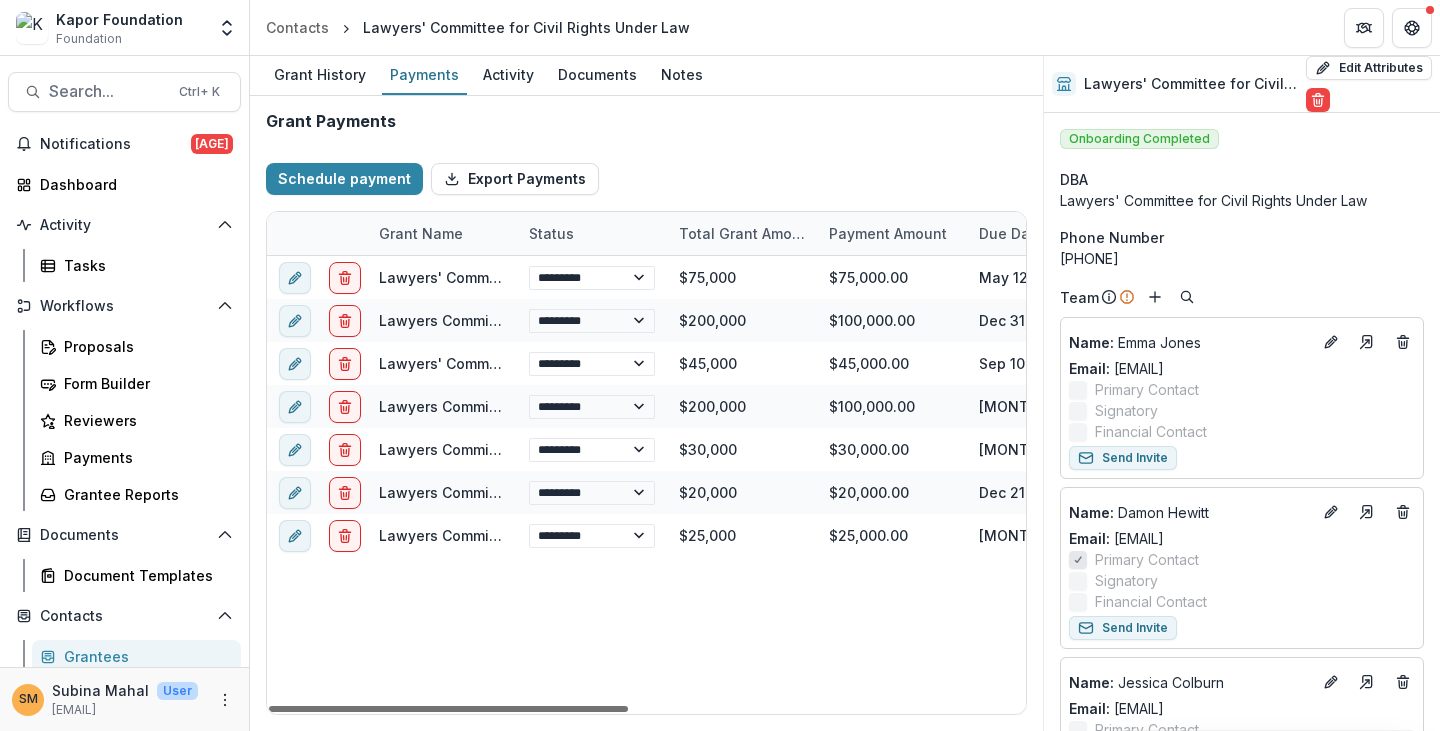 drag, startPoint x: 566, startPoint y: 713, endPoint x: 516, endPoint y: 711, distance: 50.039986 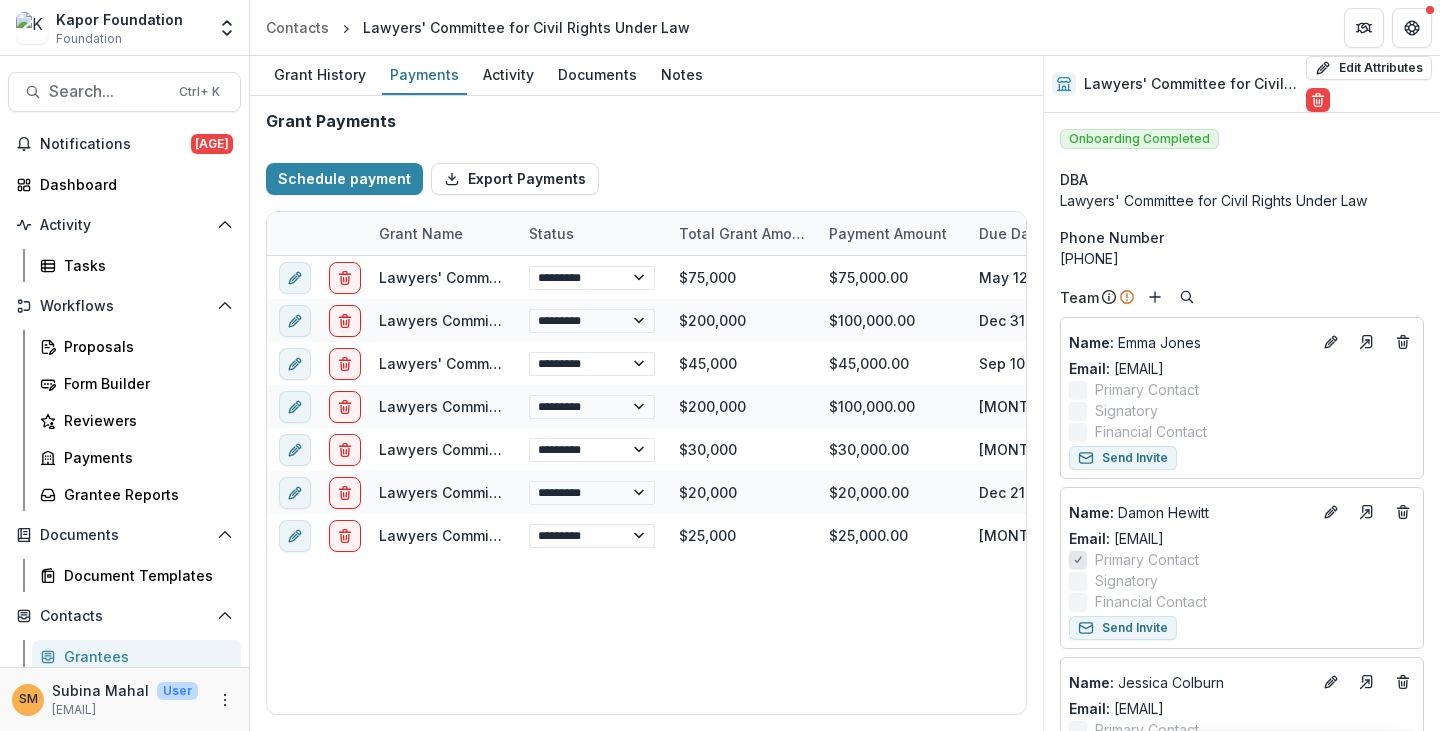 select on "****" 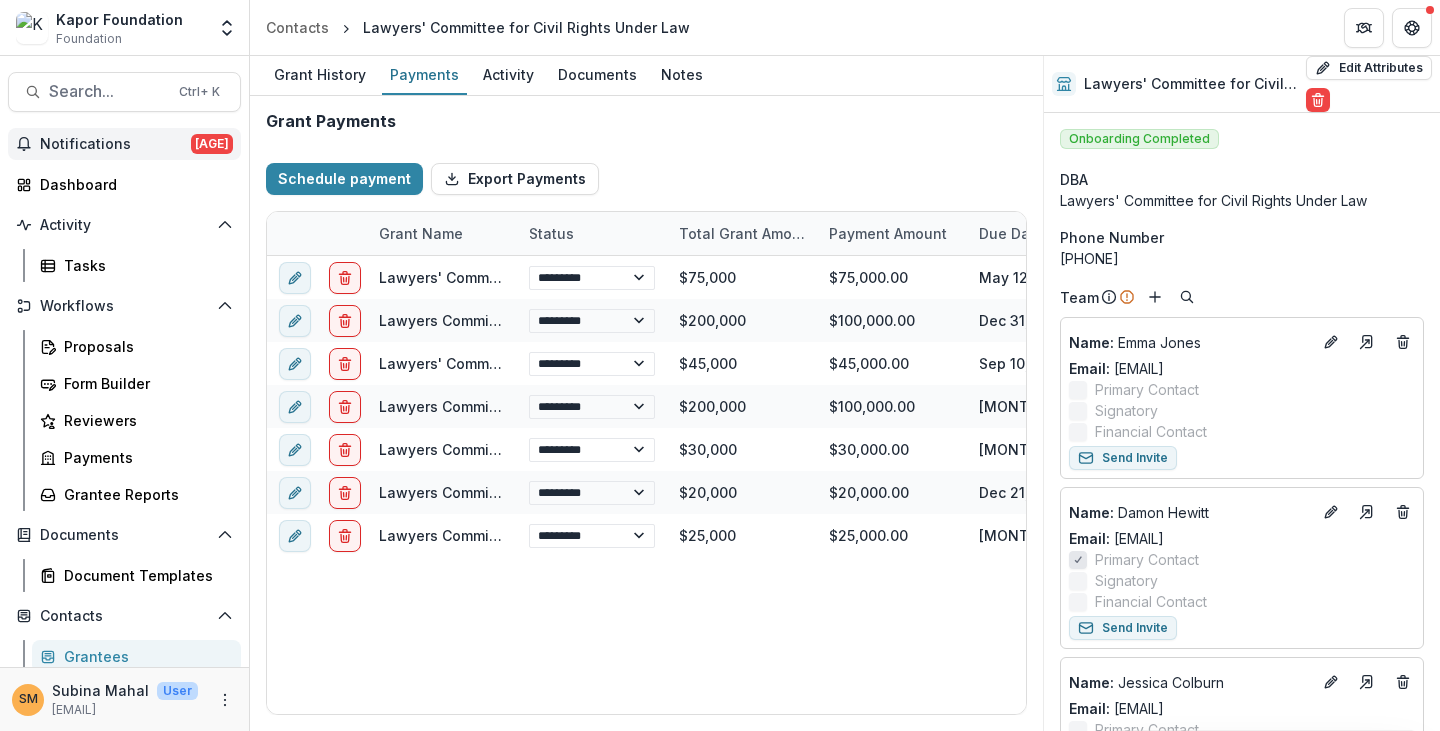 select on "****" 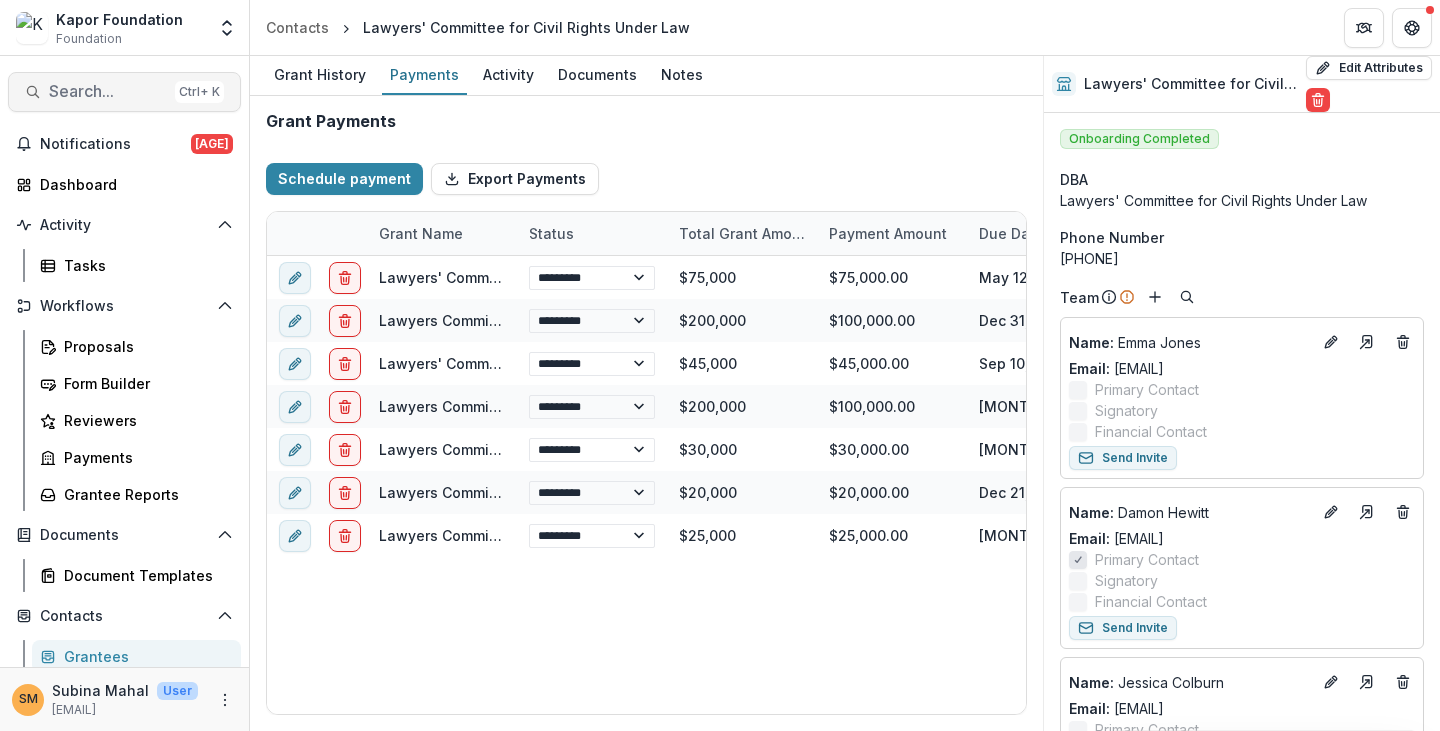 click on "Search..." at bounding box center [108, 91] 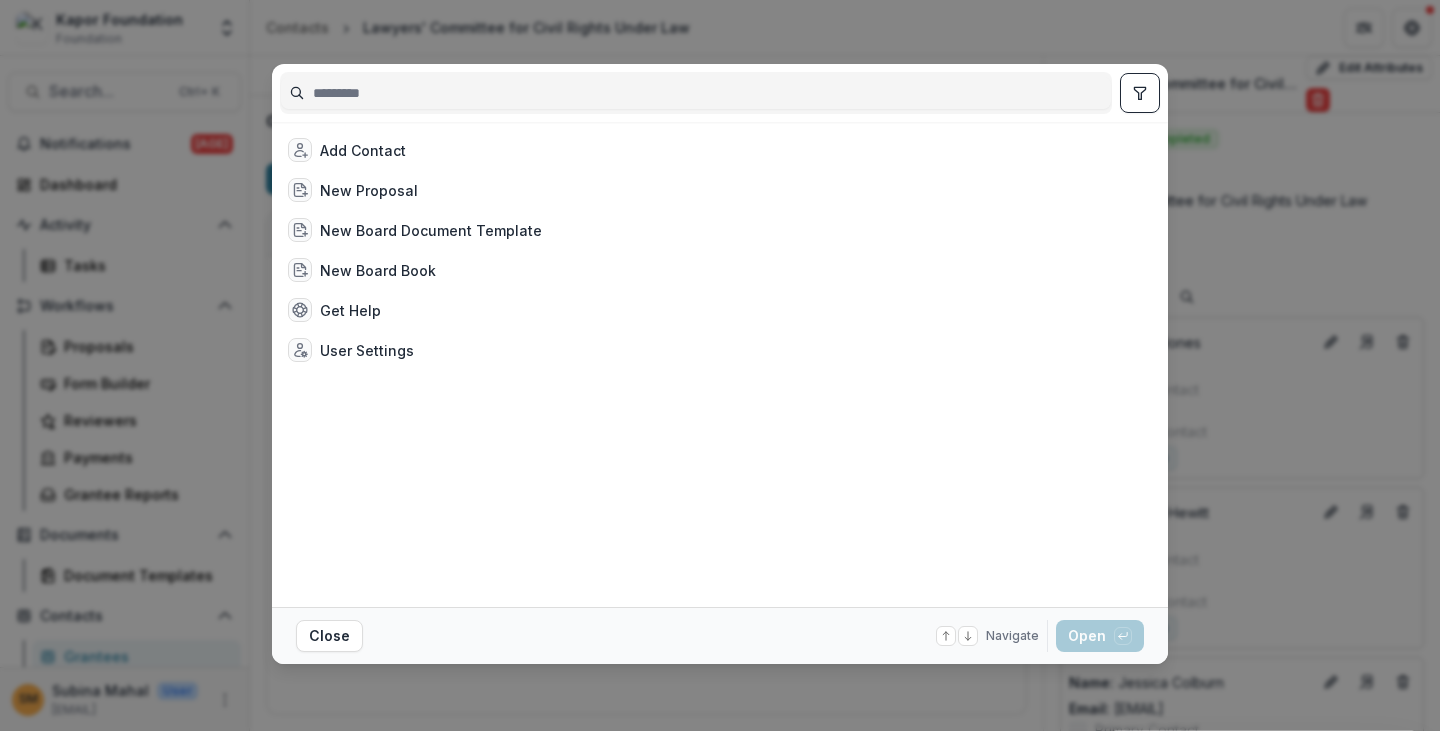 select on "****" 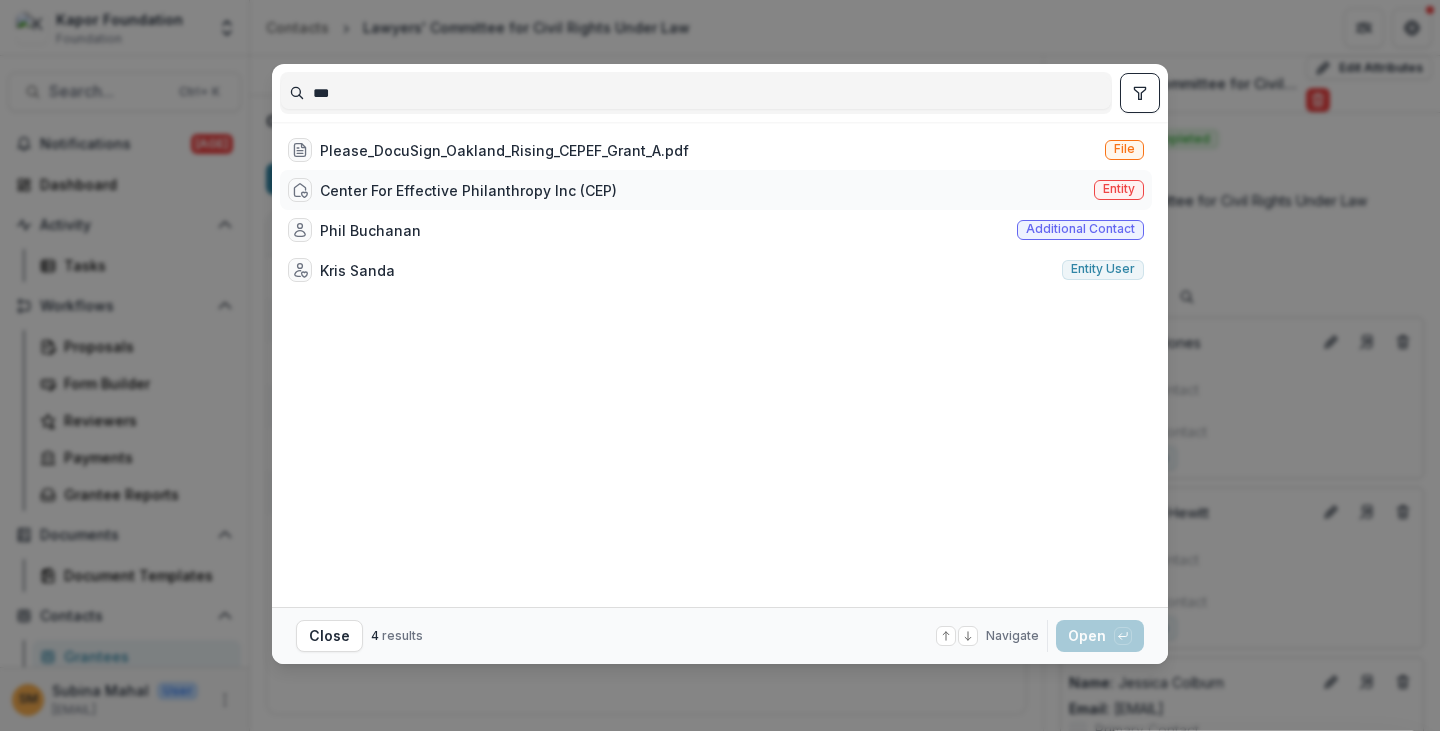 type on "***" 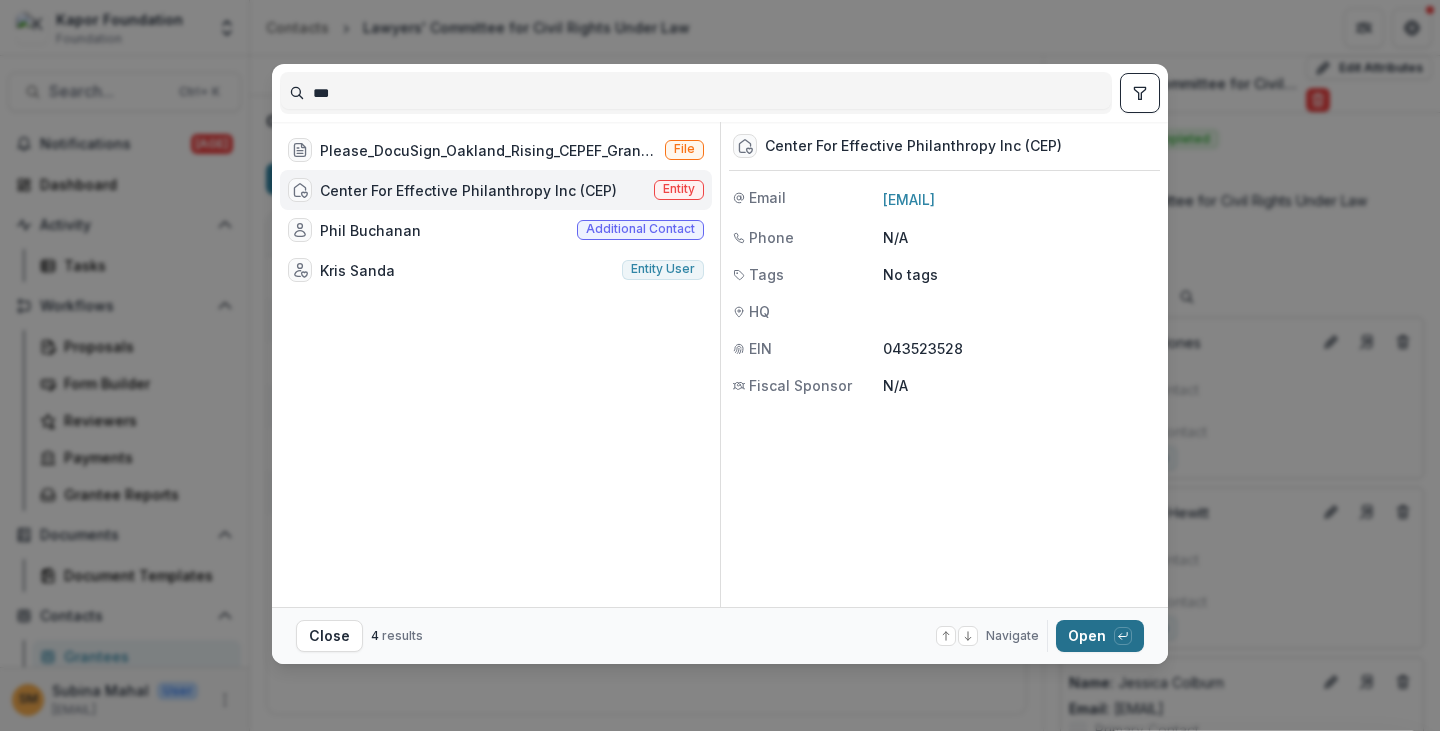 click on "Open with enter key" at bounding box center [1100, 636] 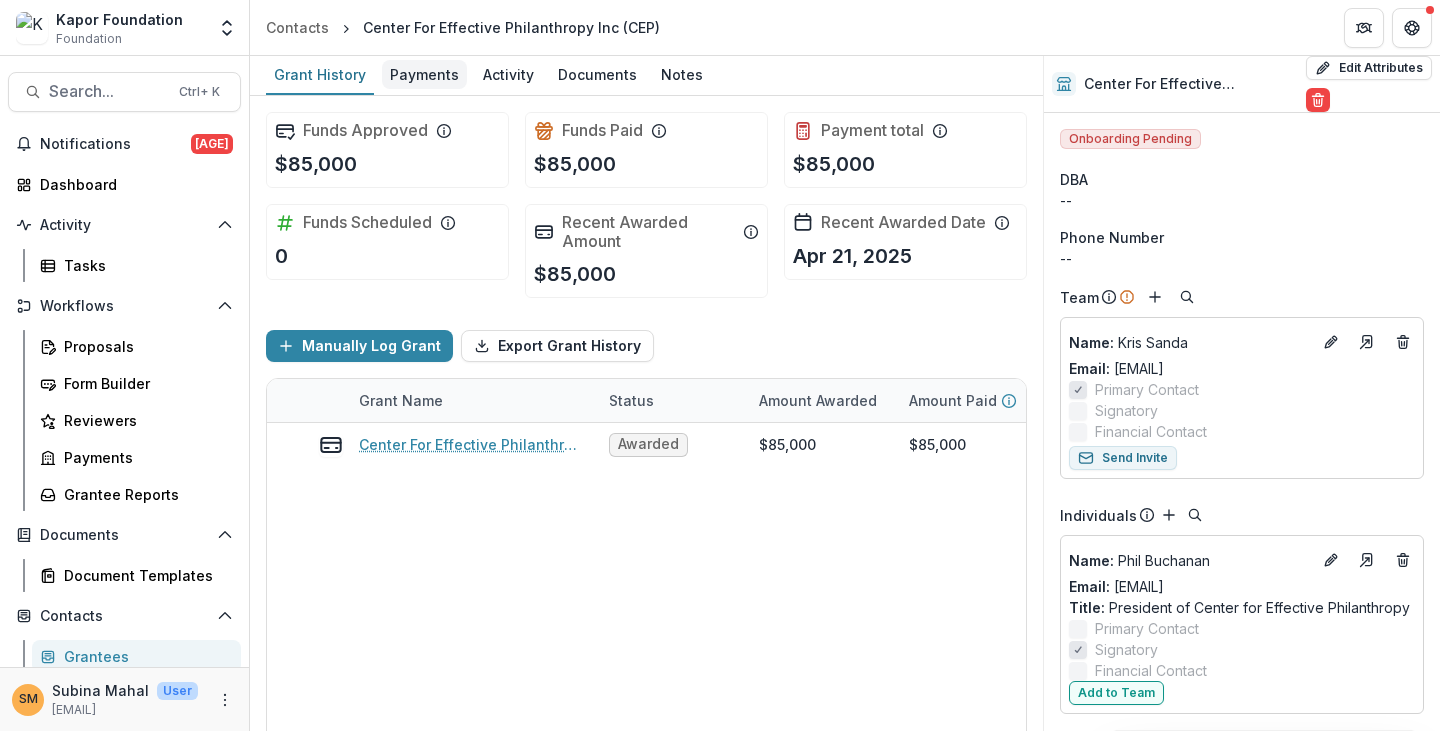 click on "Payments" at bounding box center [424, 74] 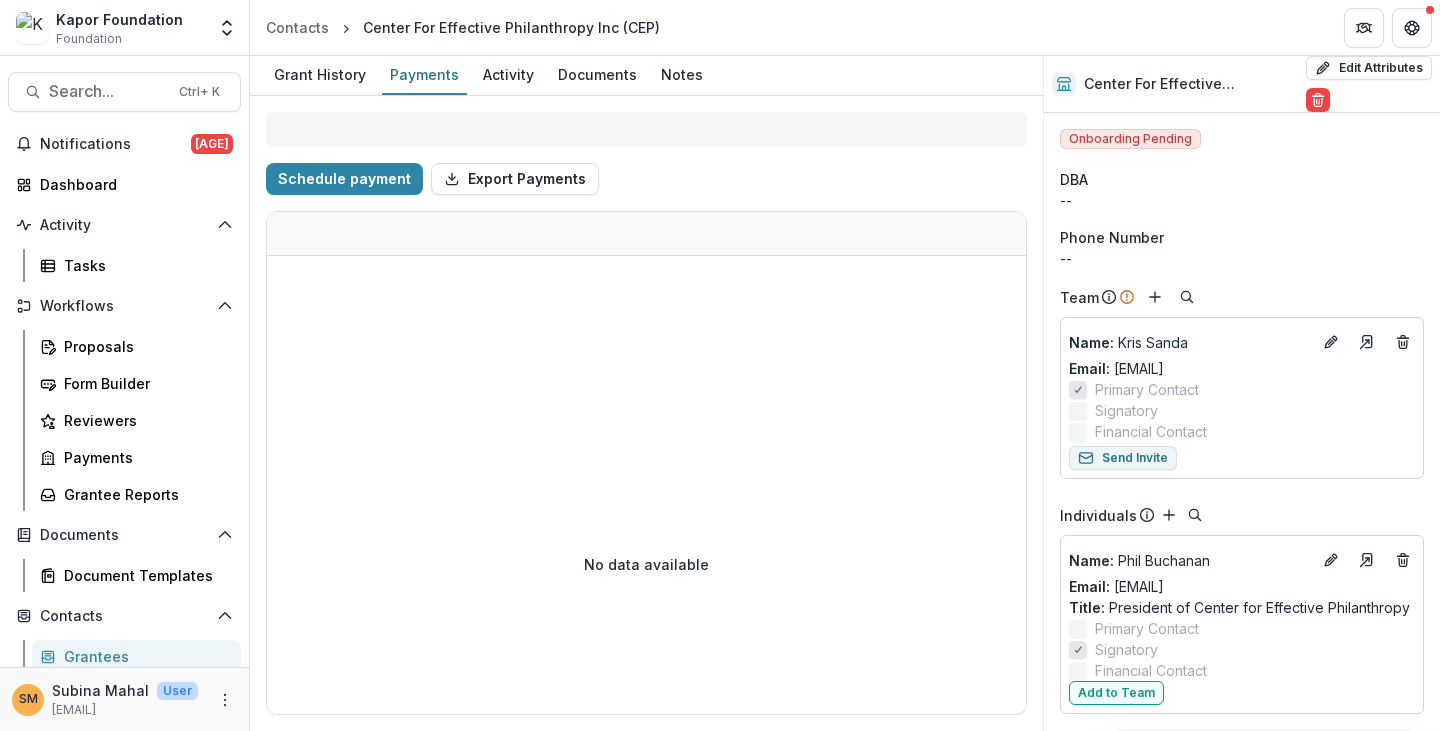 select on "****" 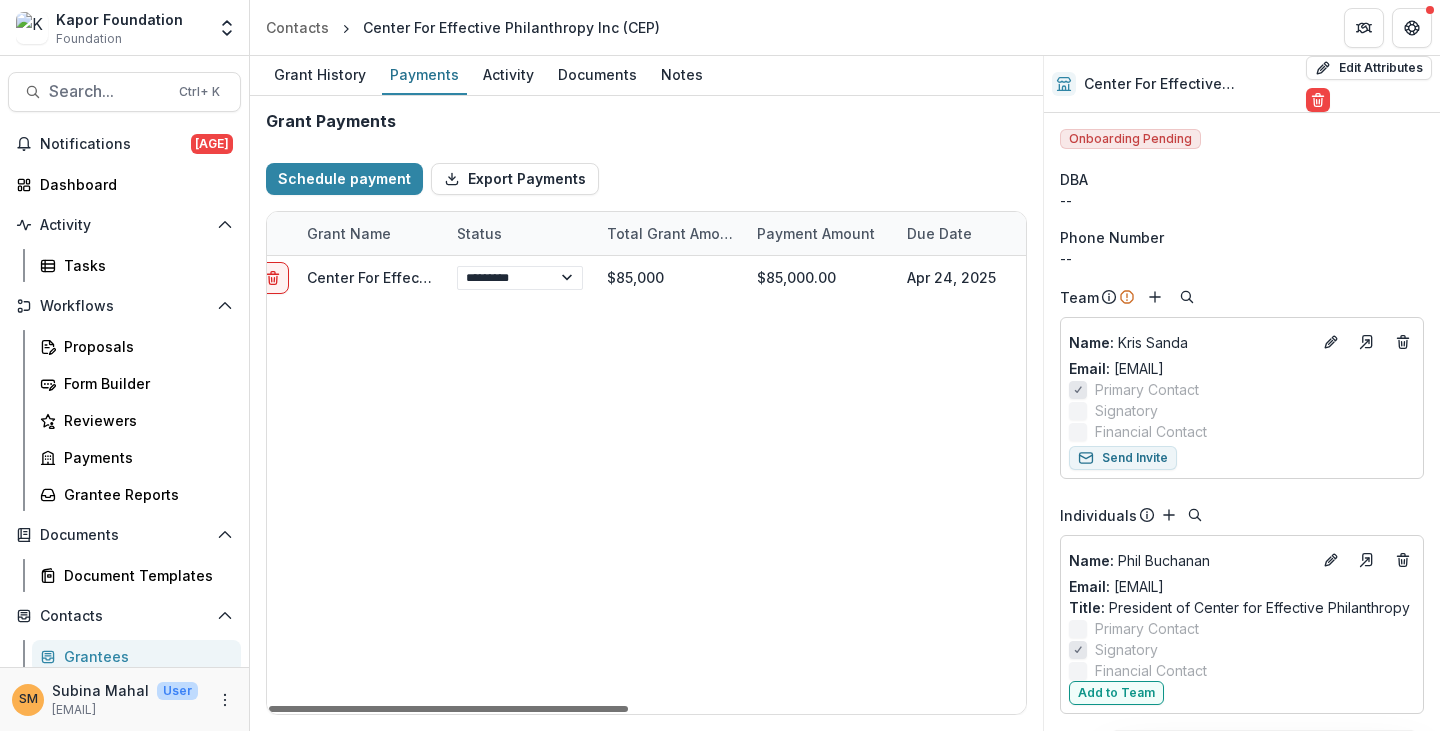 scroll, scrollTop: 0, scrollLeft: 11, axis: horizontal 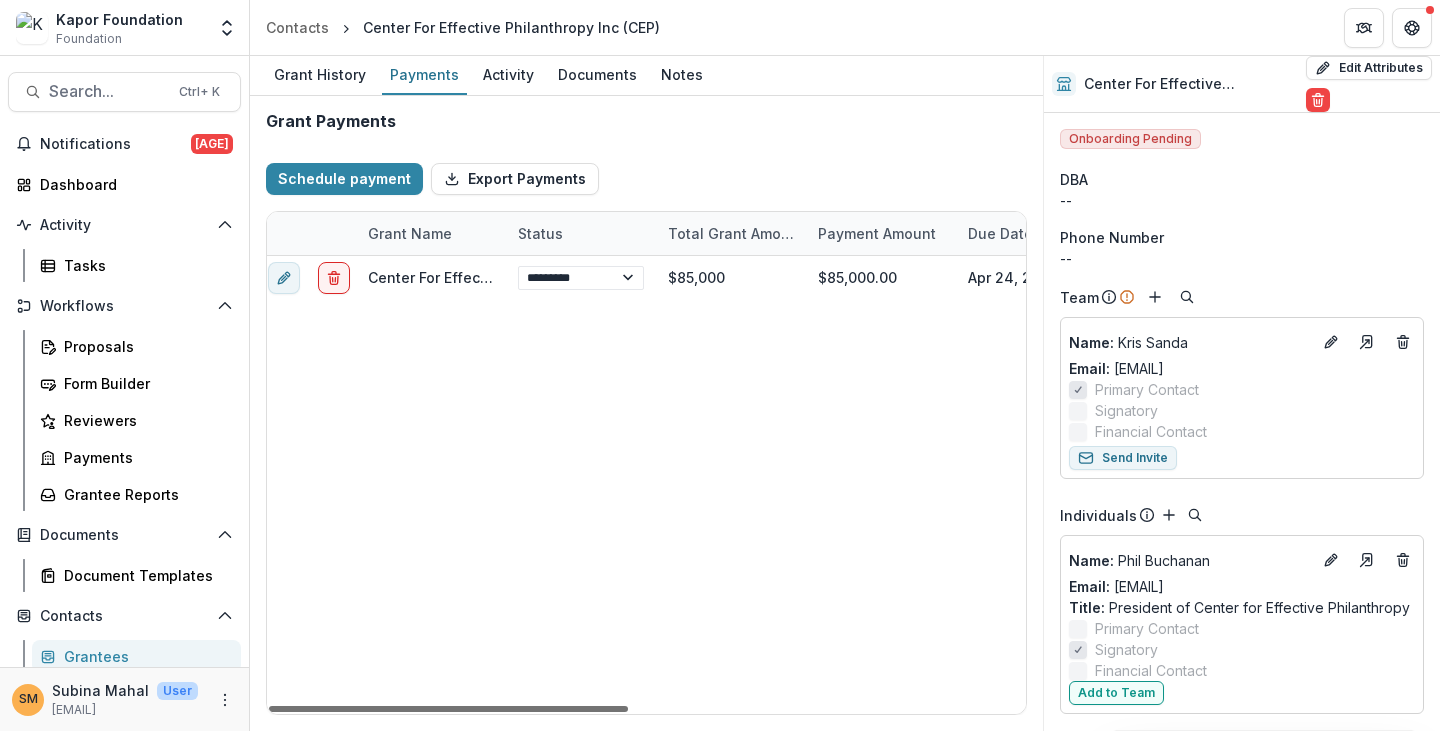 click at bounding box center (448, 709) 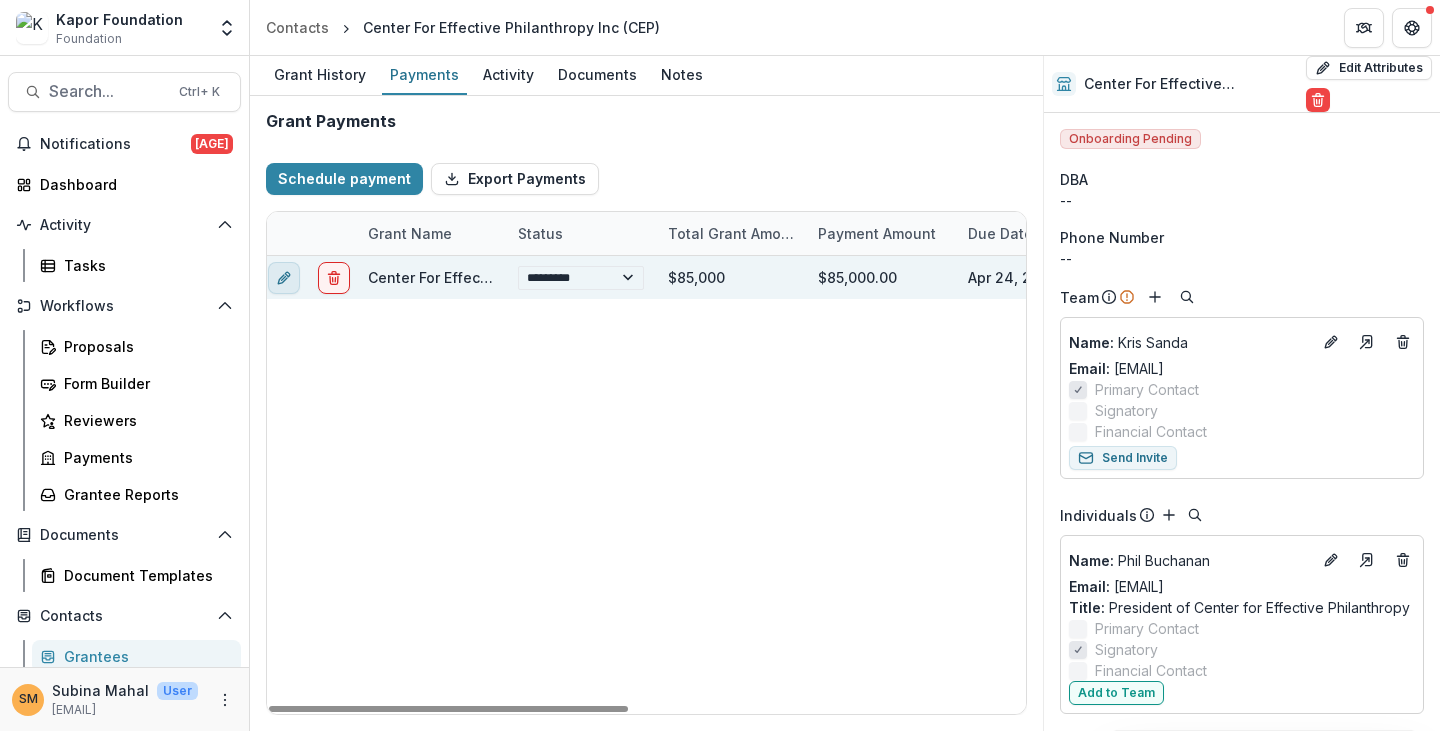 click 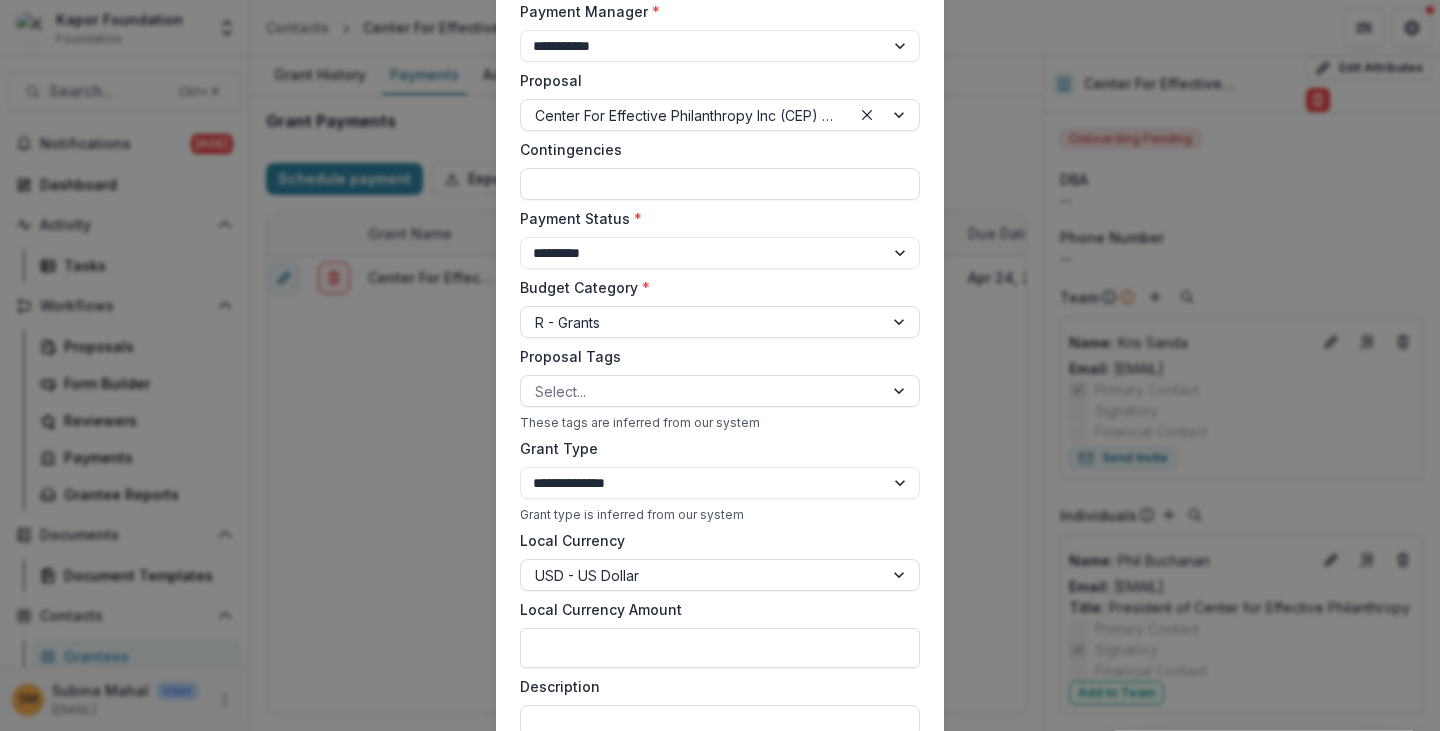 scroll, scrollTop: 500, scrollLeft: 0, axis: vertical 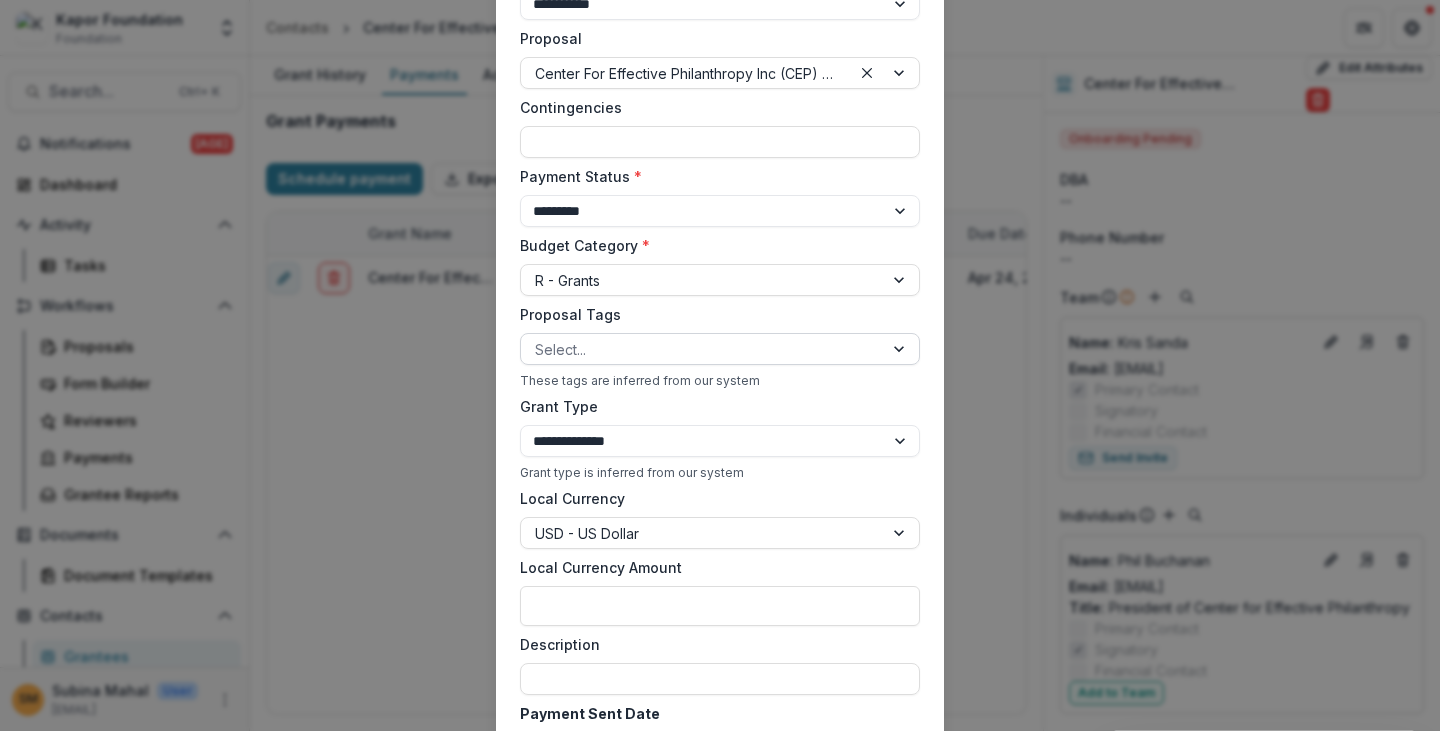 click at bounding box center [702, 349] 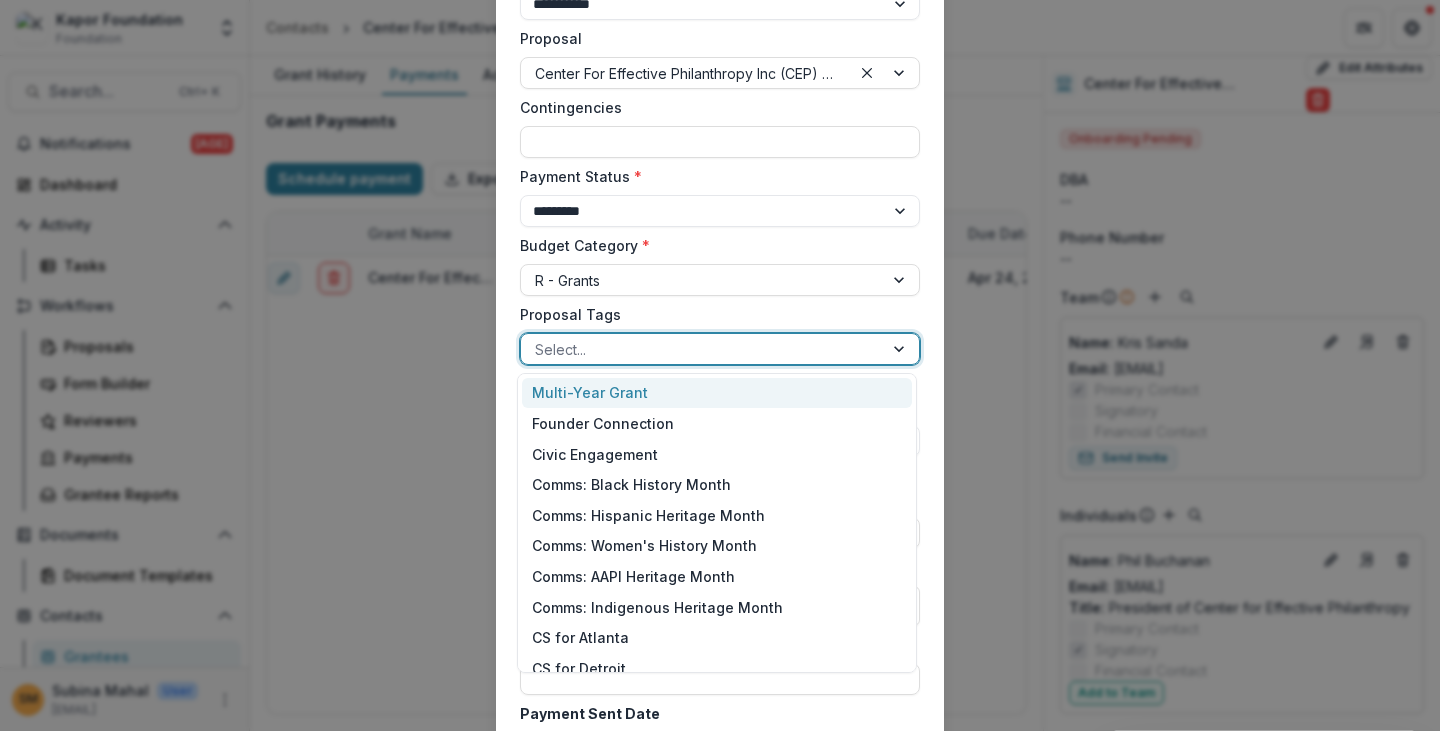 click at bounding box center (702, 349) 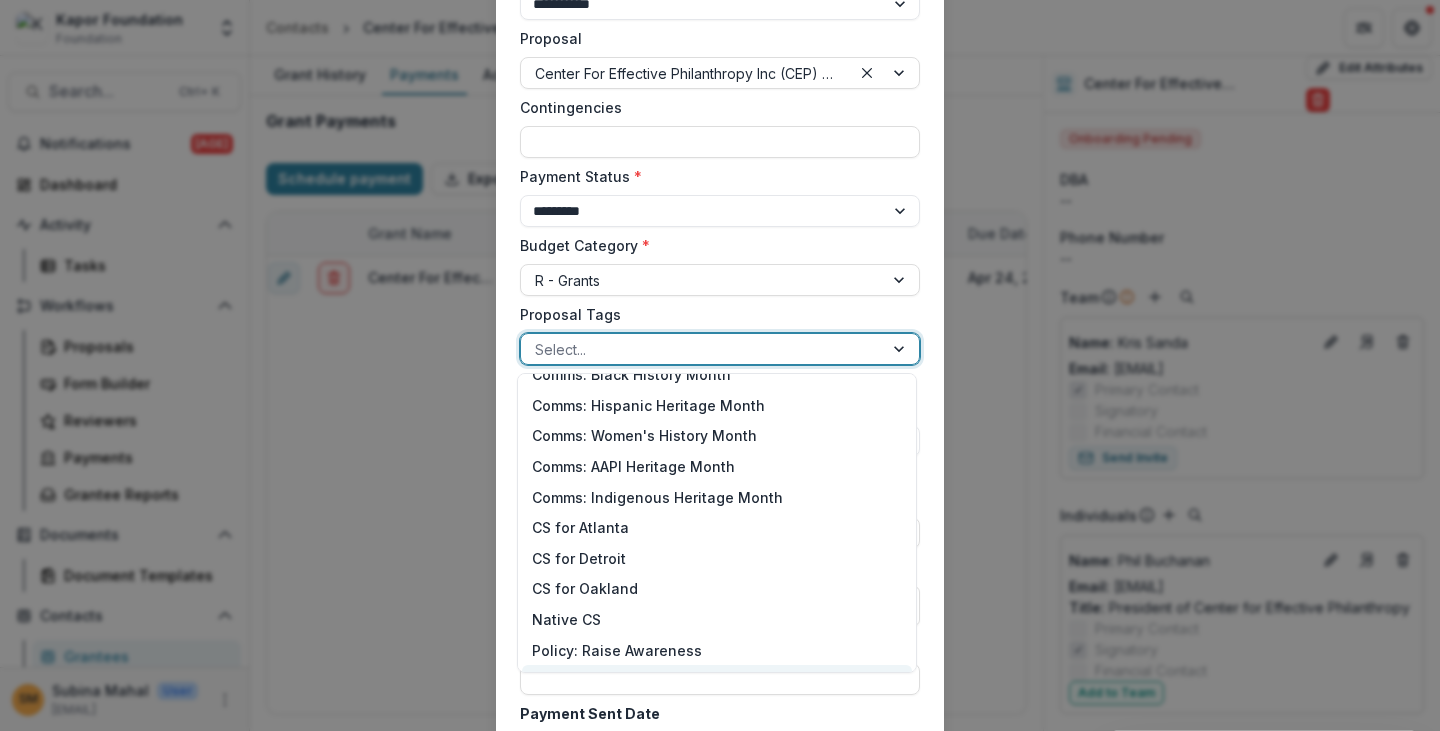 scroll, scrollTop: 0, scrollLeft: 0, axis: both 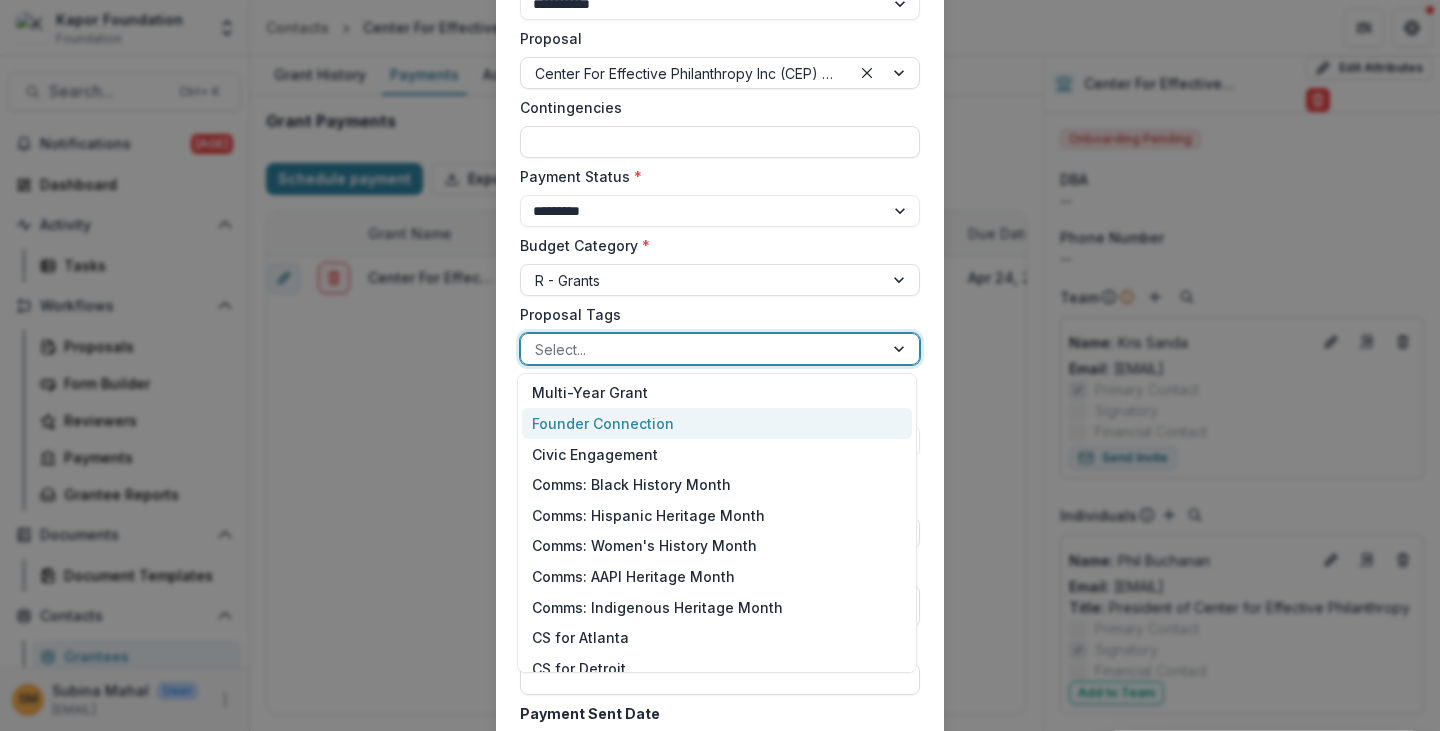 click on "**********" at bounding box center [720, 365] 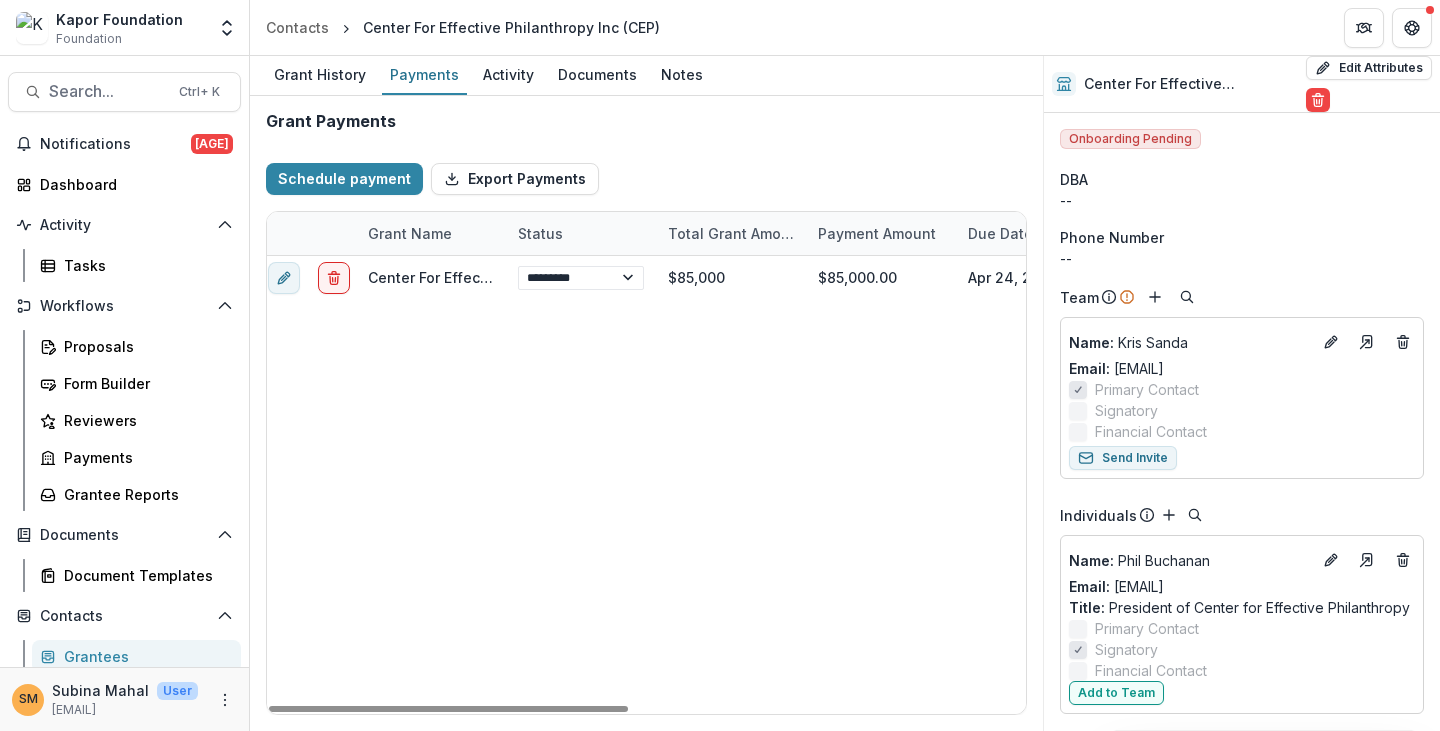 type 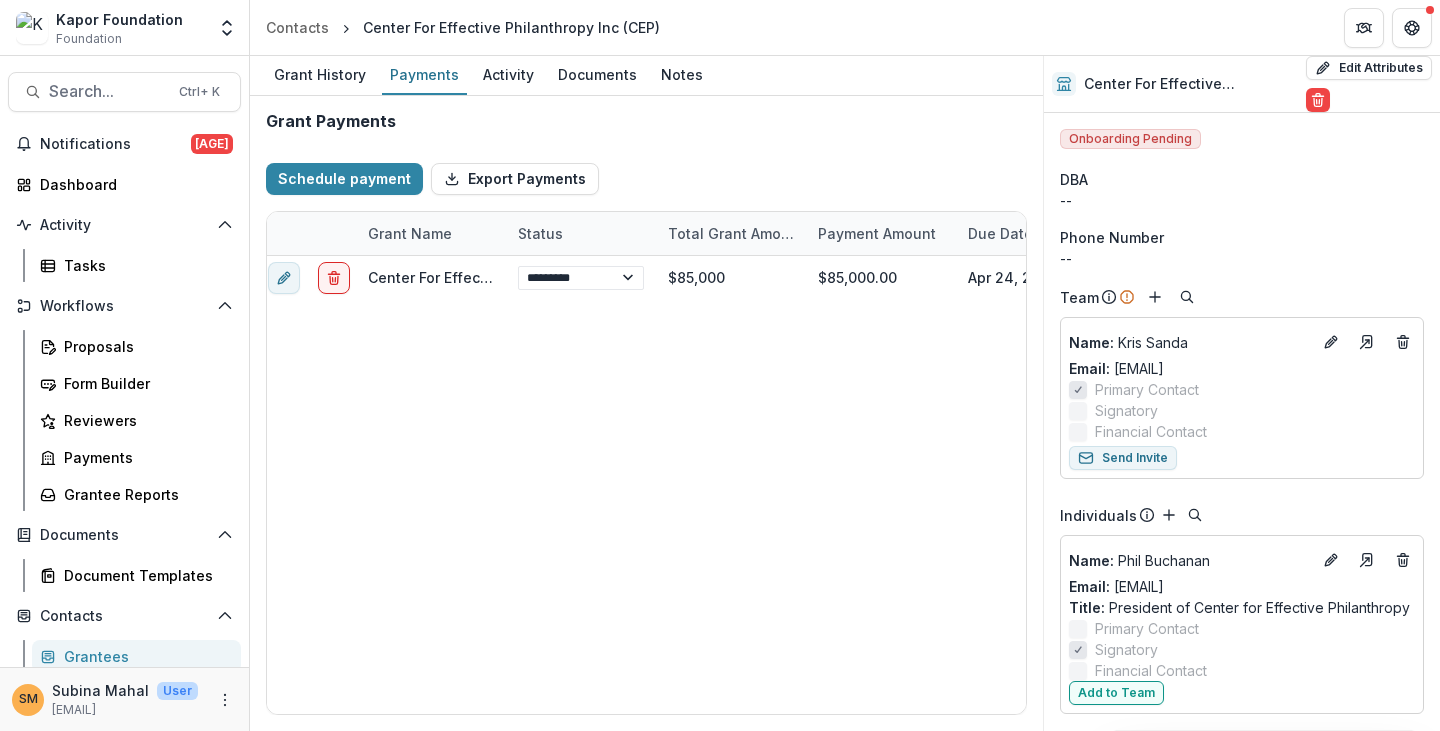 select on "****" 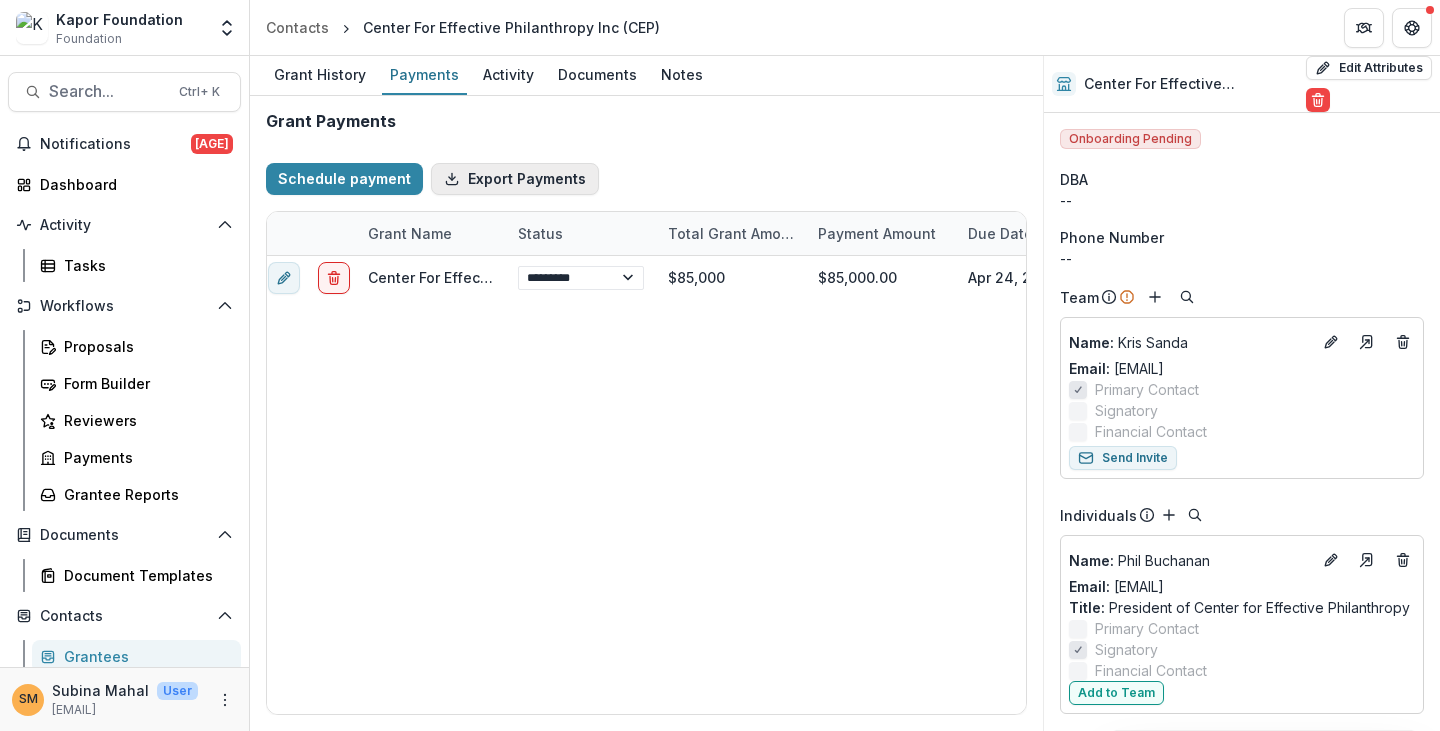 select on "****" 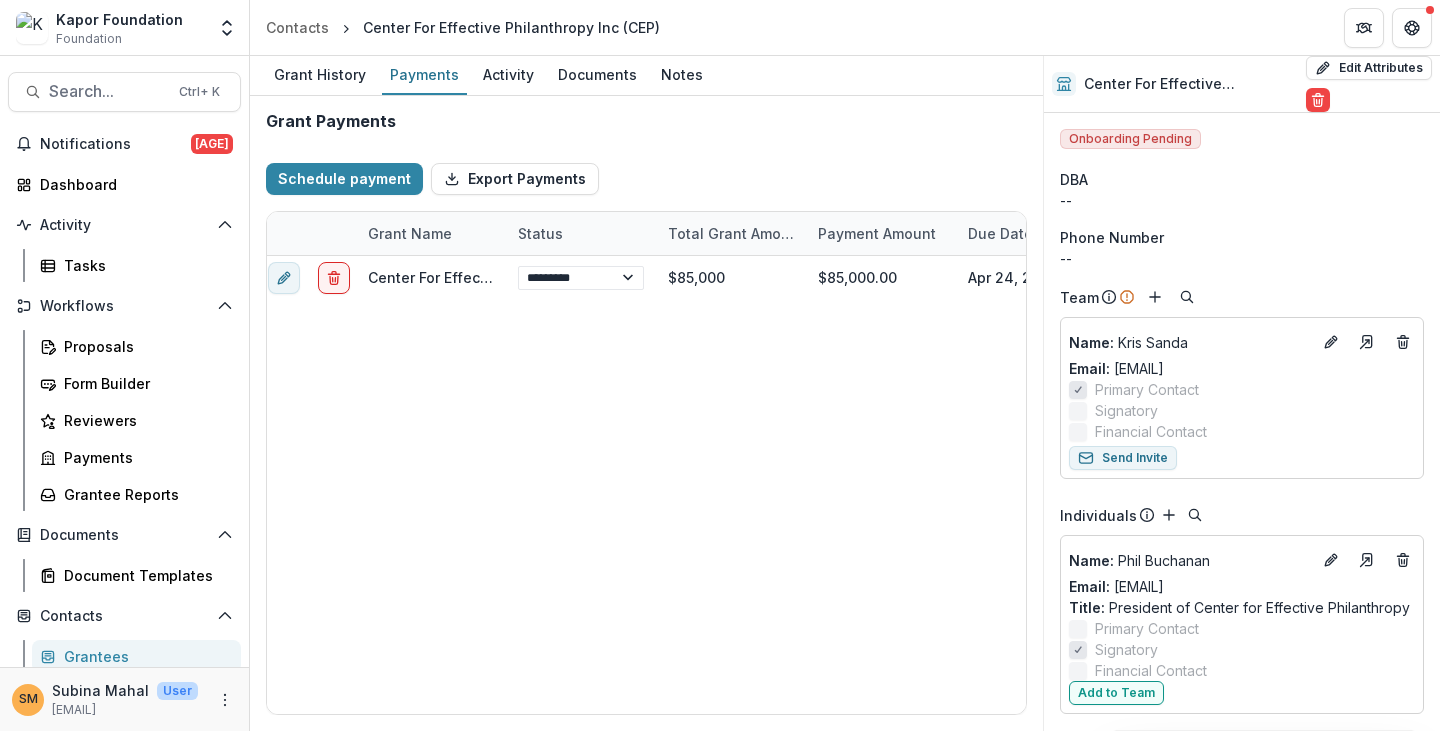 select on "****" 